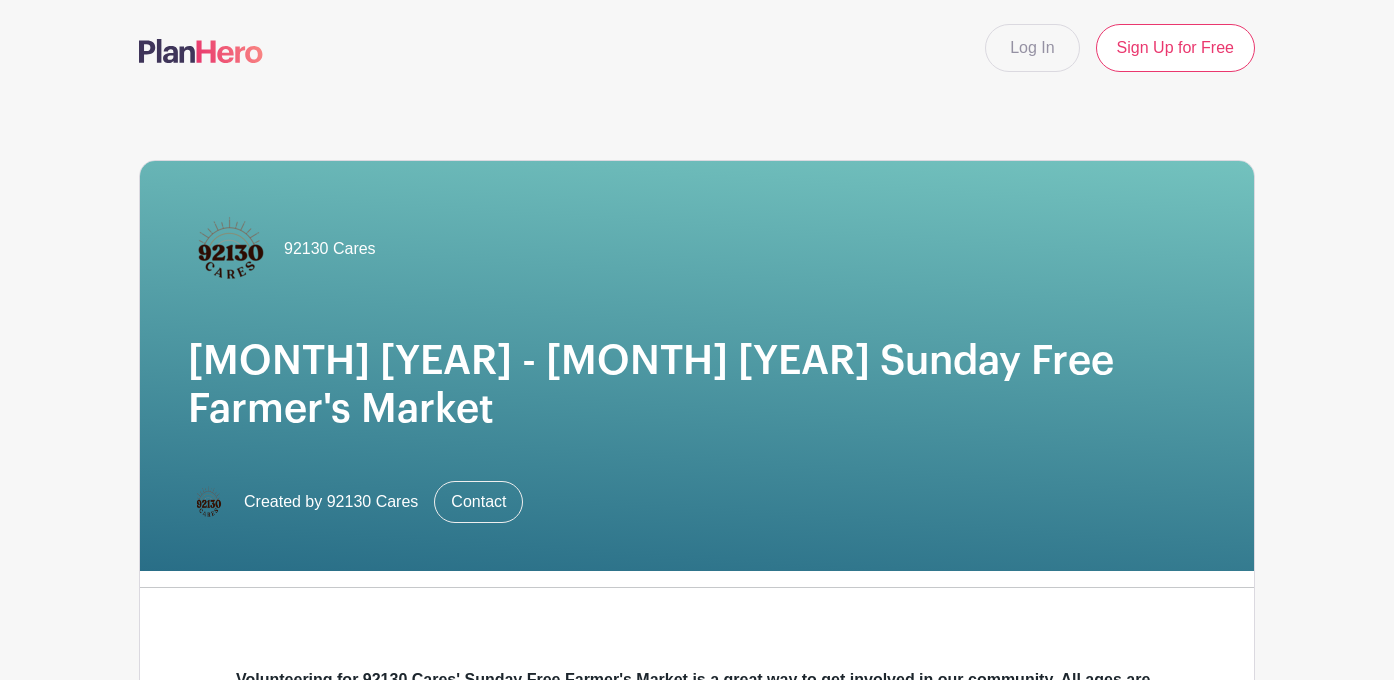 scroll, scrollTop: 1152, scrollLeft: 0, axis: vertical 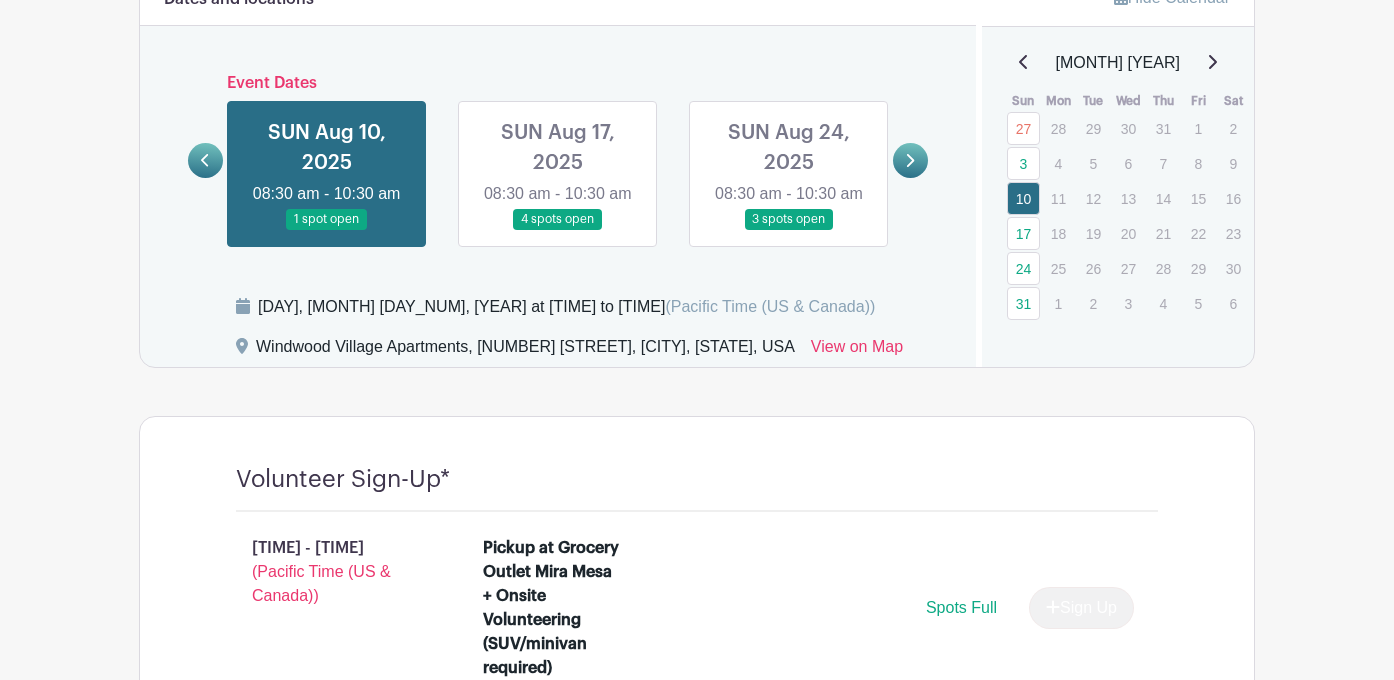 click at bounding box center (558, 230) 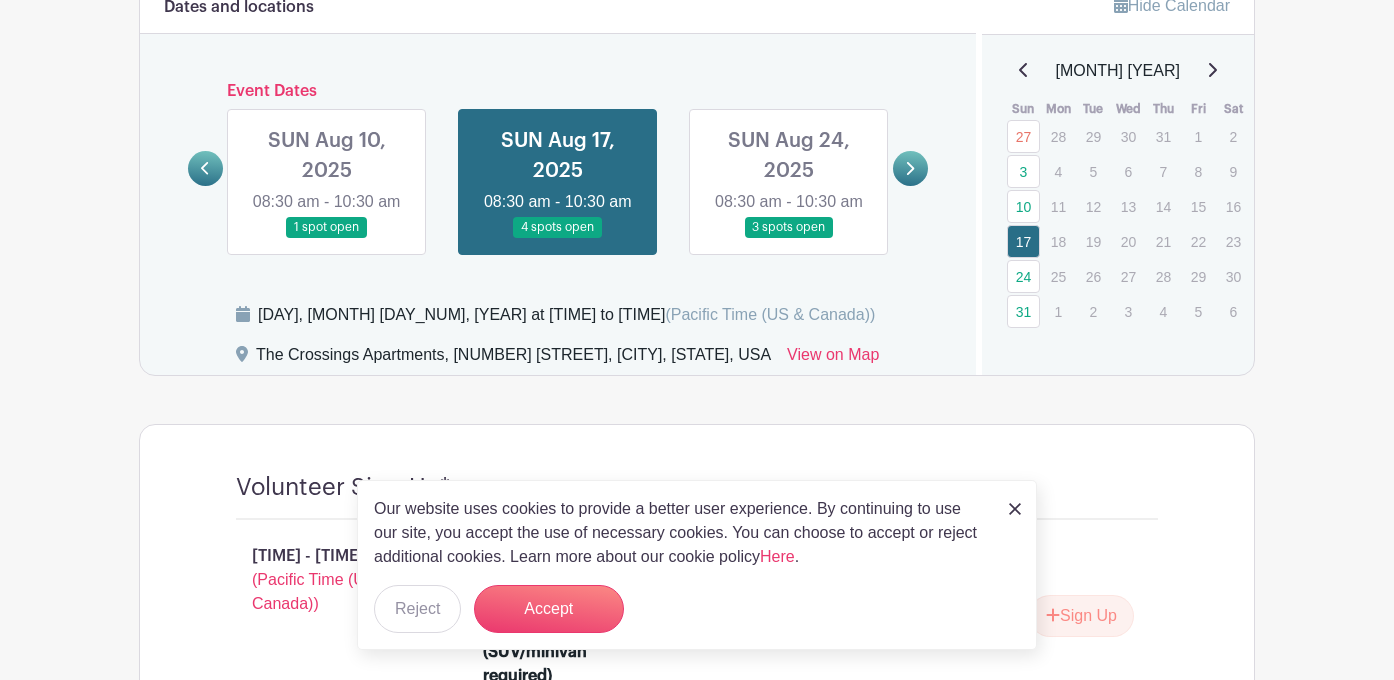 scroll, scrollTop: 1139, scrollLeft: 0, axis: vertical 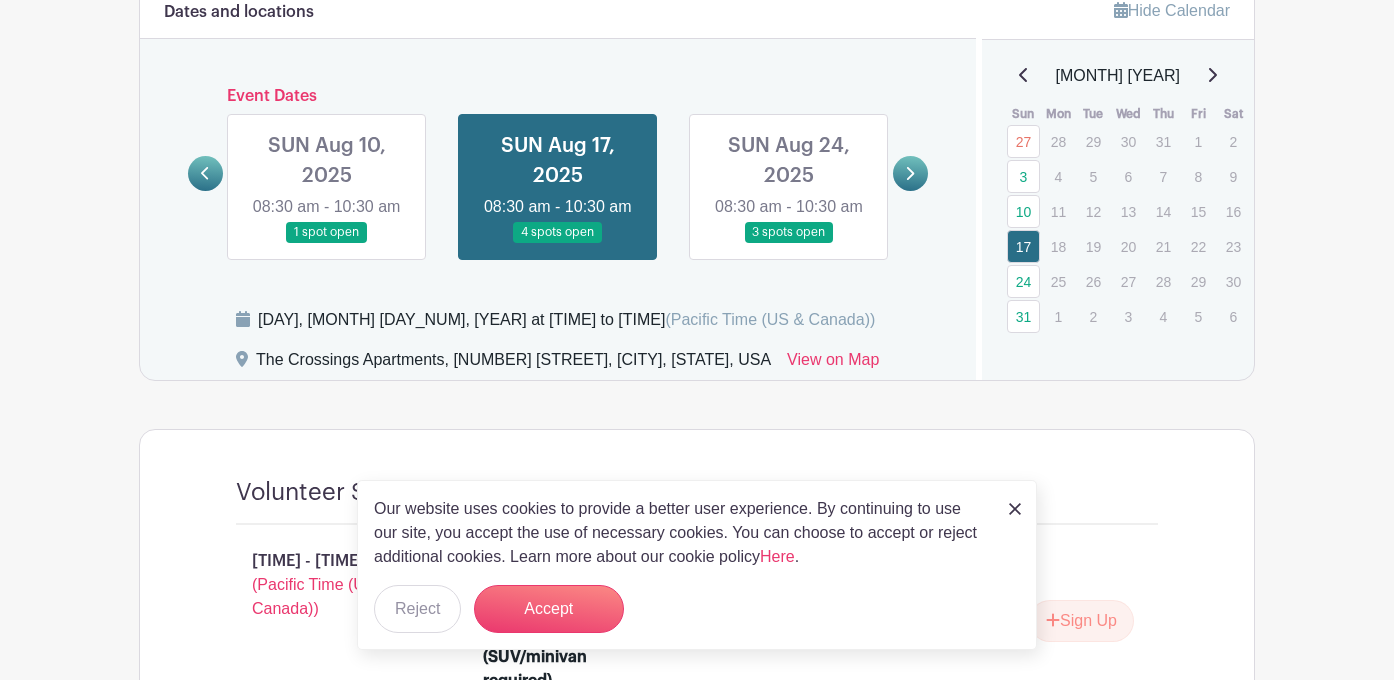 click at bounding box center (327, 243) 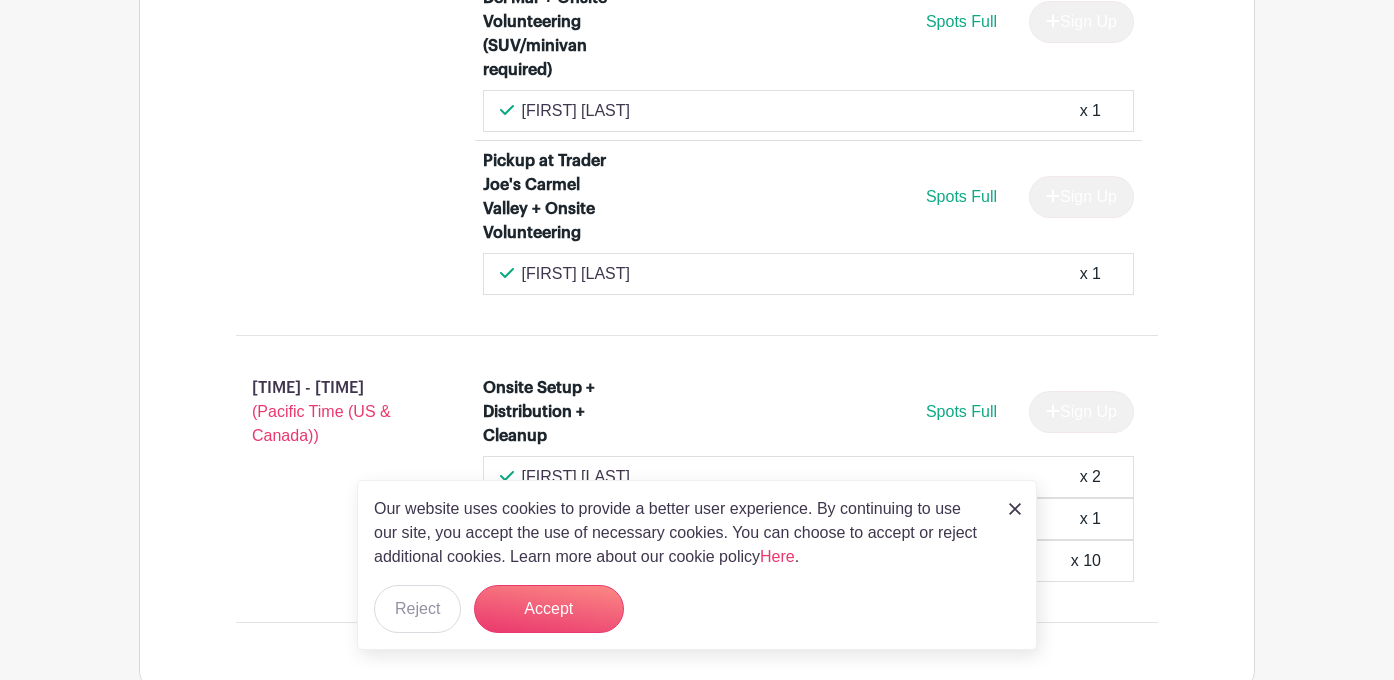 scroll, scrollTop: 3033, scrollLeft: 0, axis: vertical 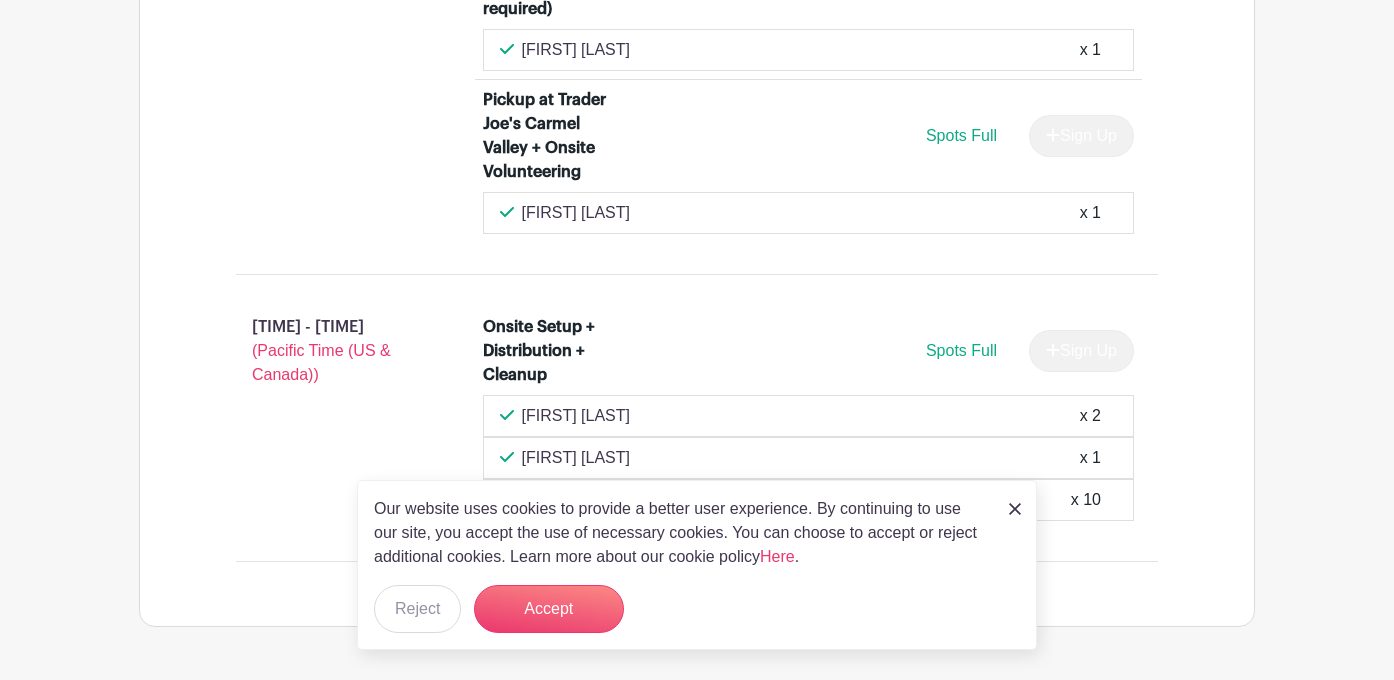click at bounding box center (1015, 509) 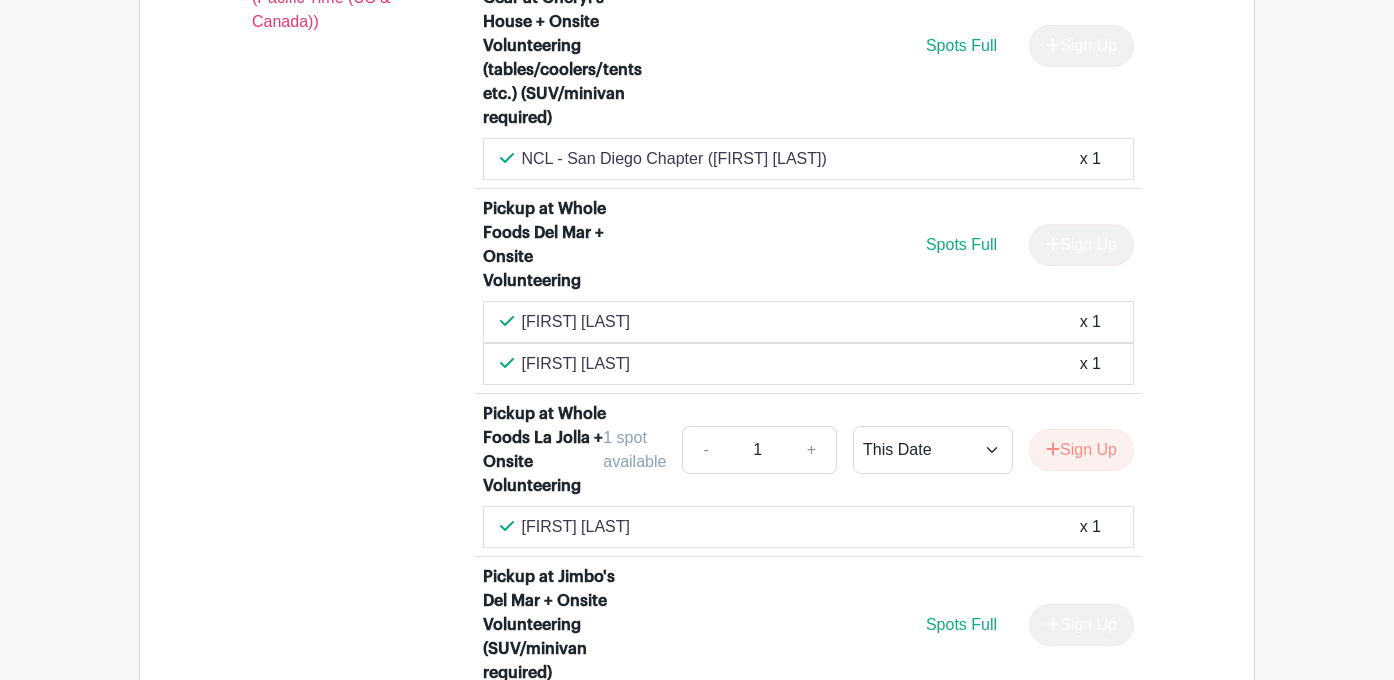 scroll, scrollTop: 2371, scrollLeft: 0, axis: vertical 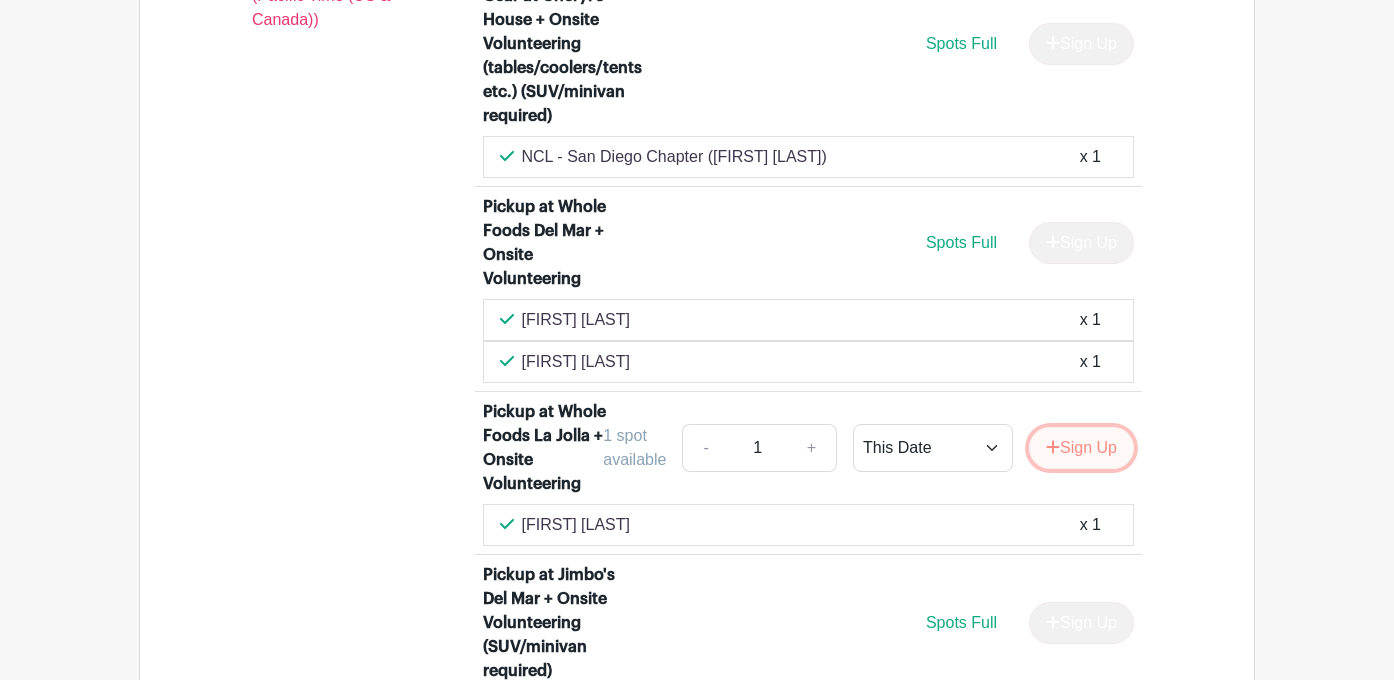 click on "Sign Up" at bounding box center (1081, 448) 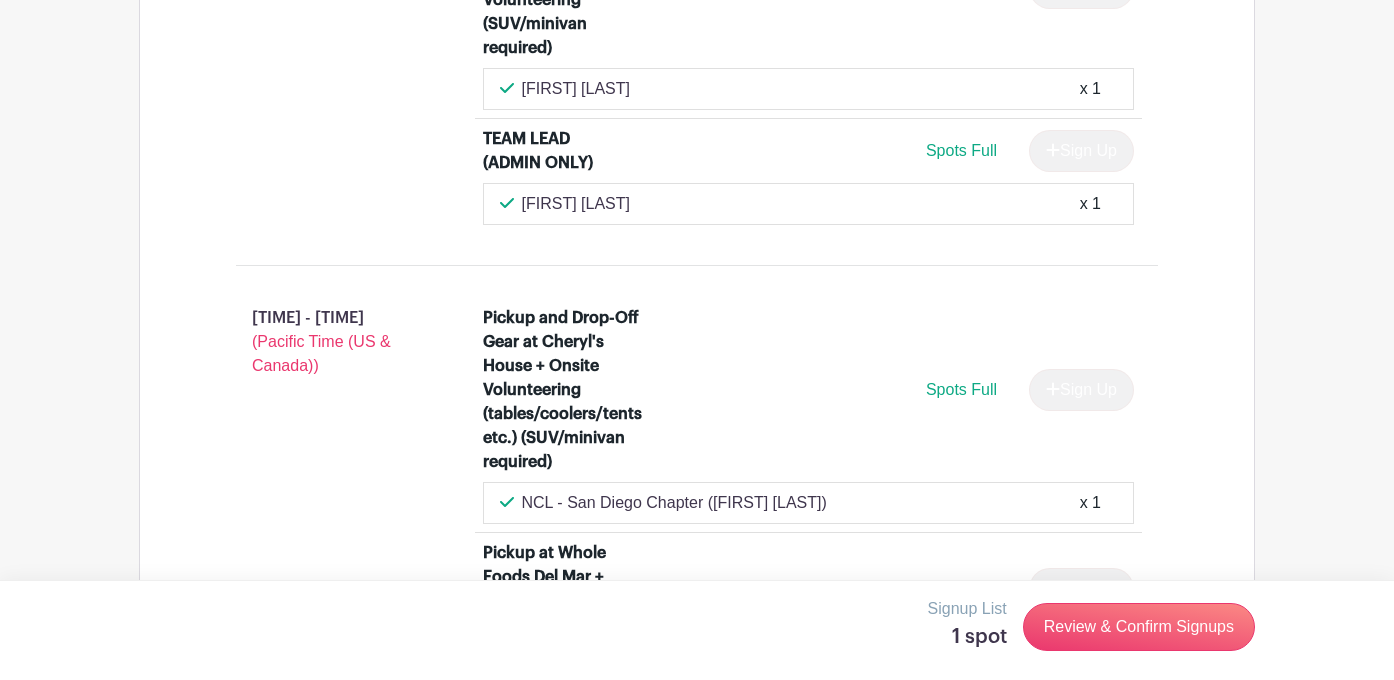 scroll, scrollTop: 2182, scrollLeft: 0, axis: vertical 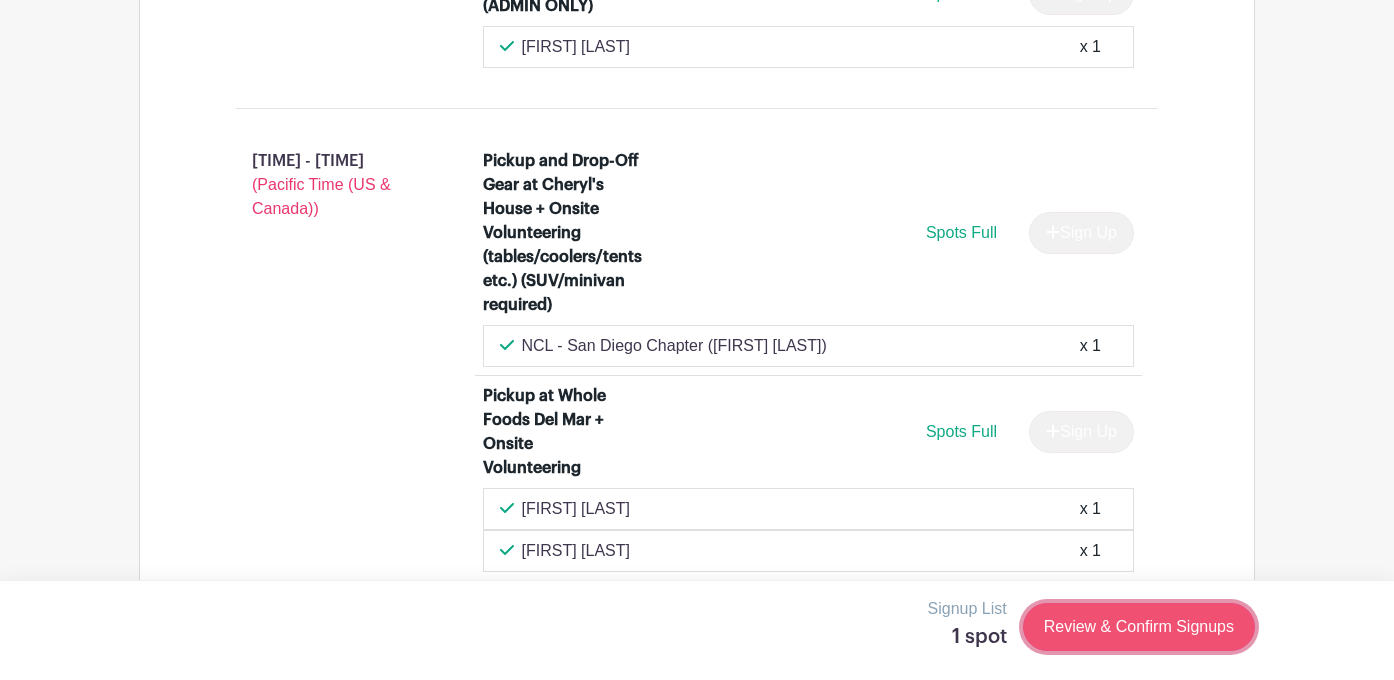 click on "Review & Confirm Signups" at bounding box center (1139, 627) 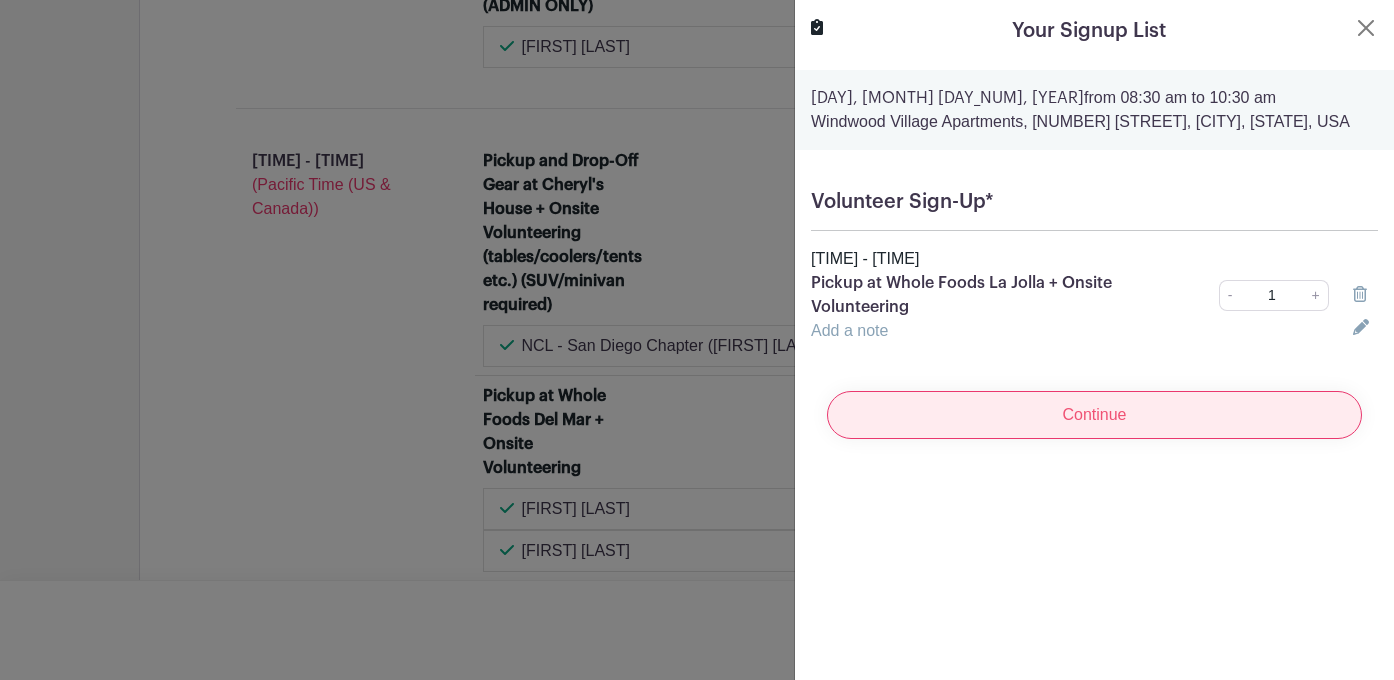 click on "Continue" at bounding box center [1094, 415] 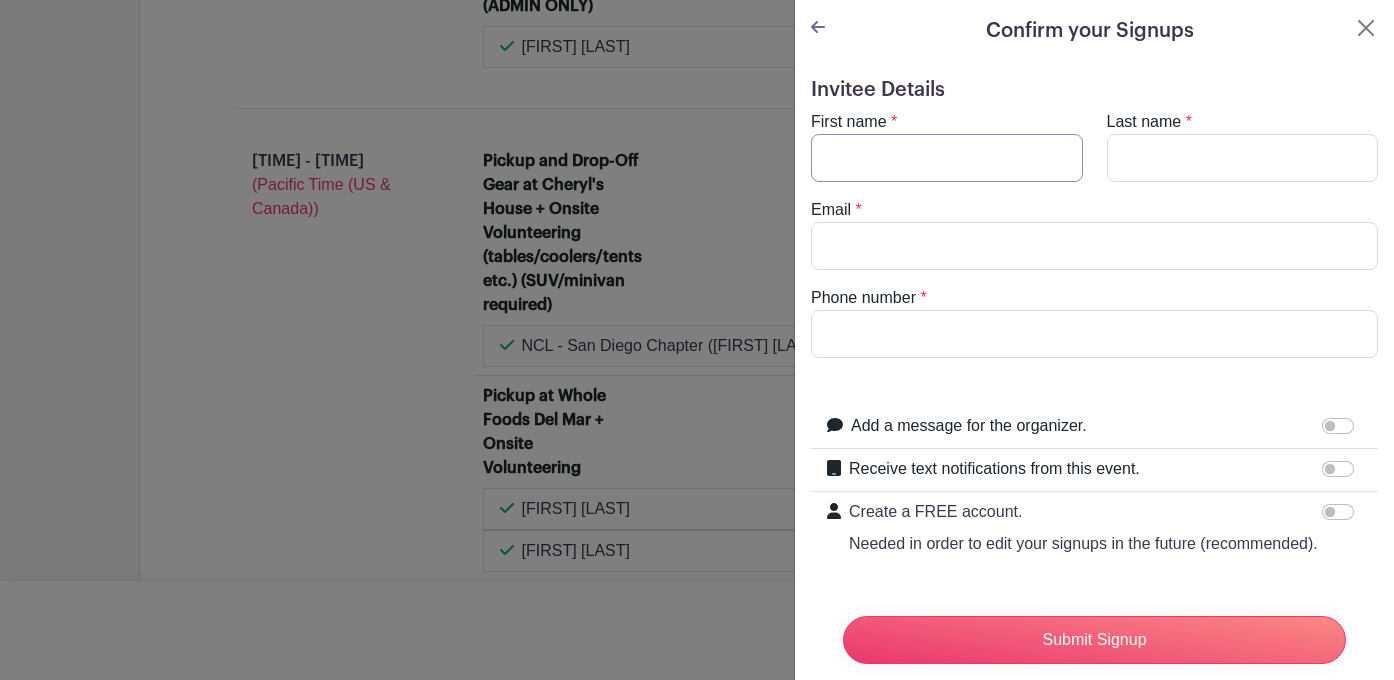 click on "First name" at bounding box center (947, 158) 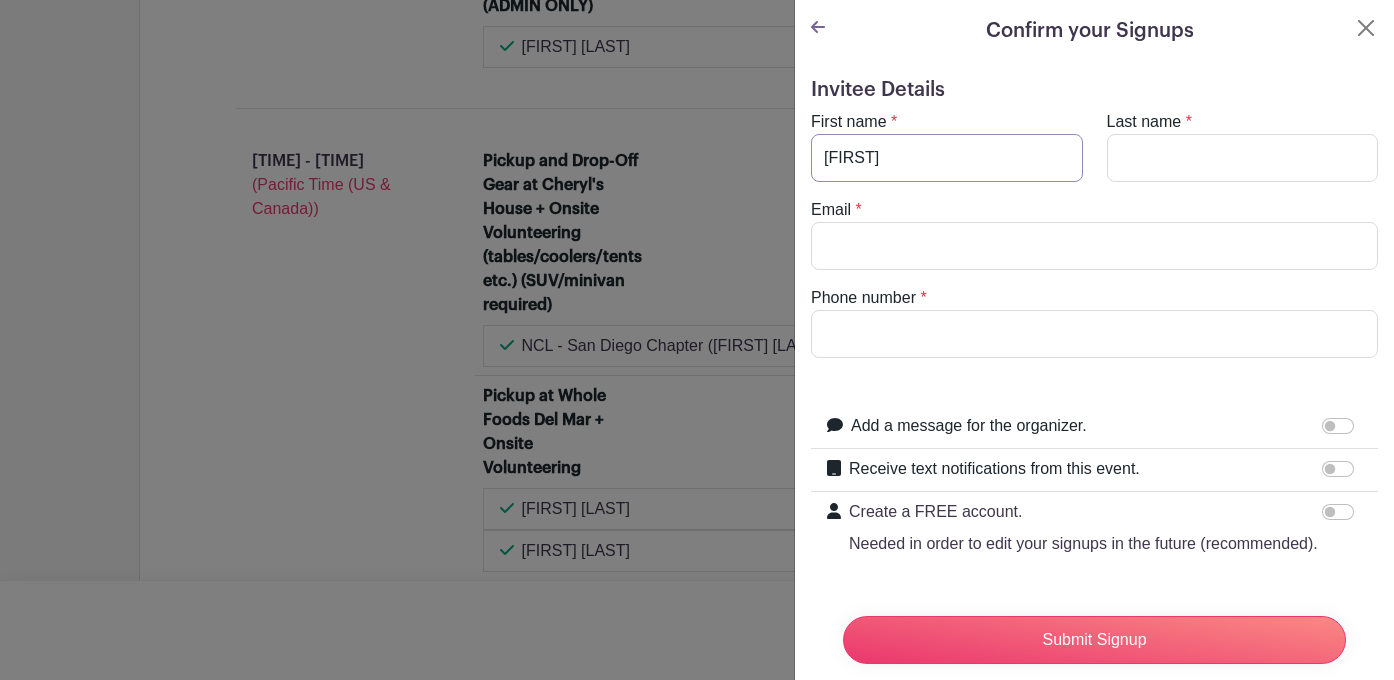 type on "Ludwig" 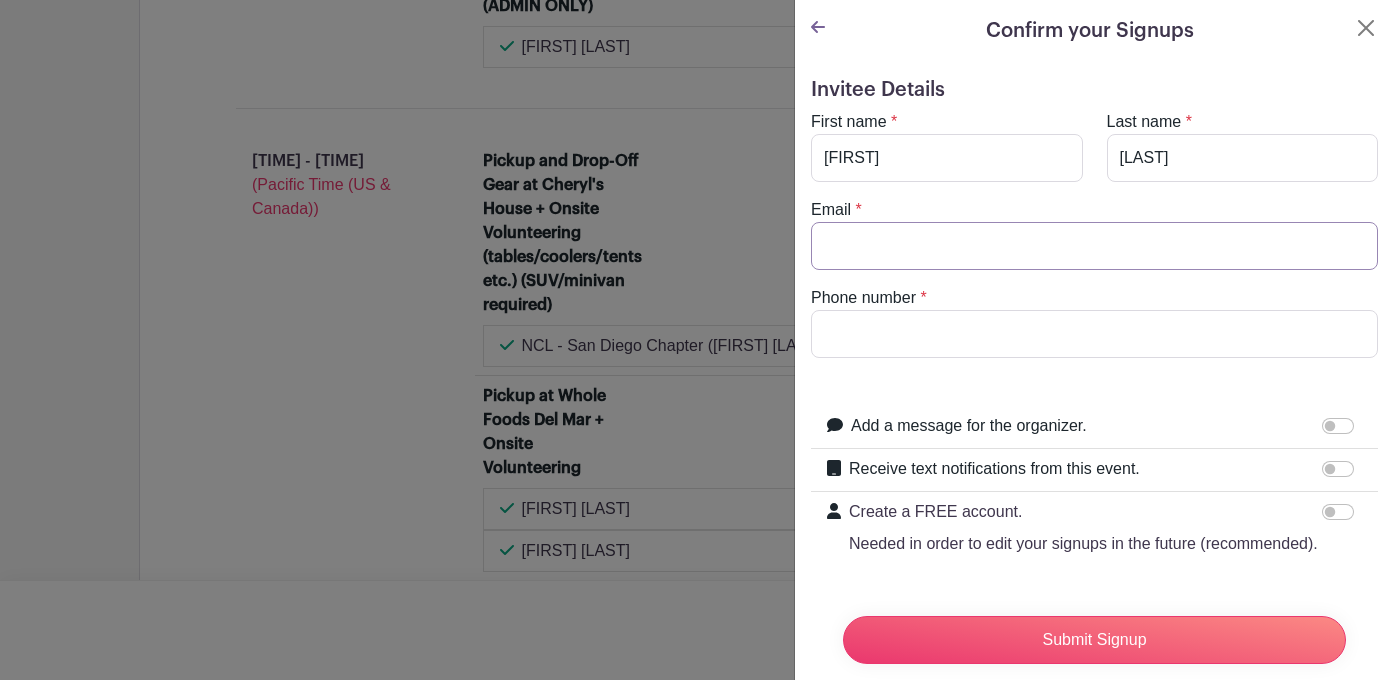 type on "arianaludwig18@gmail.com" 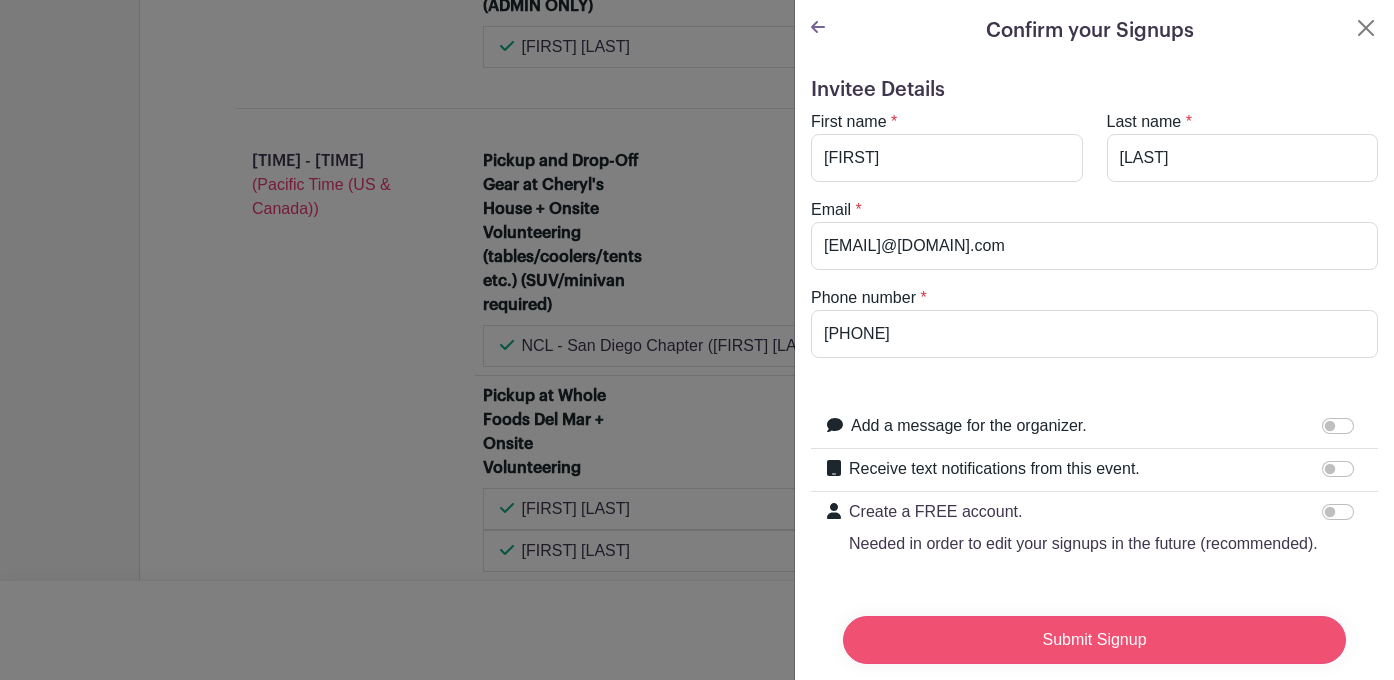 click on "Submit Signup" at bounding box center [1094, 640] 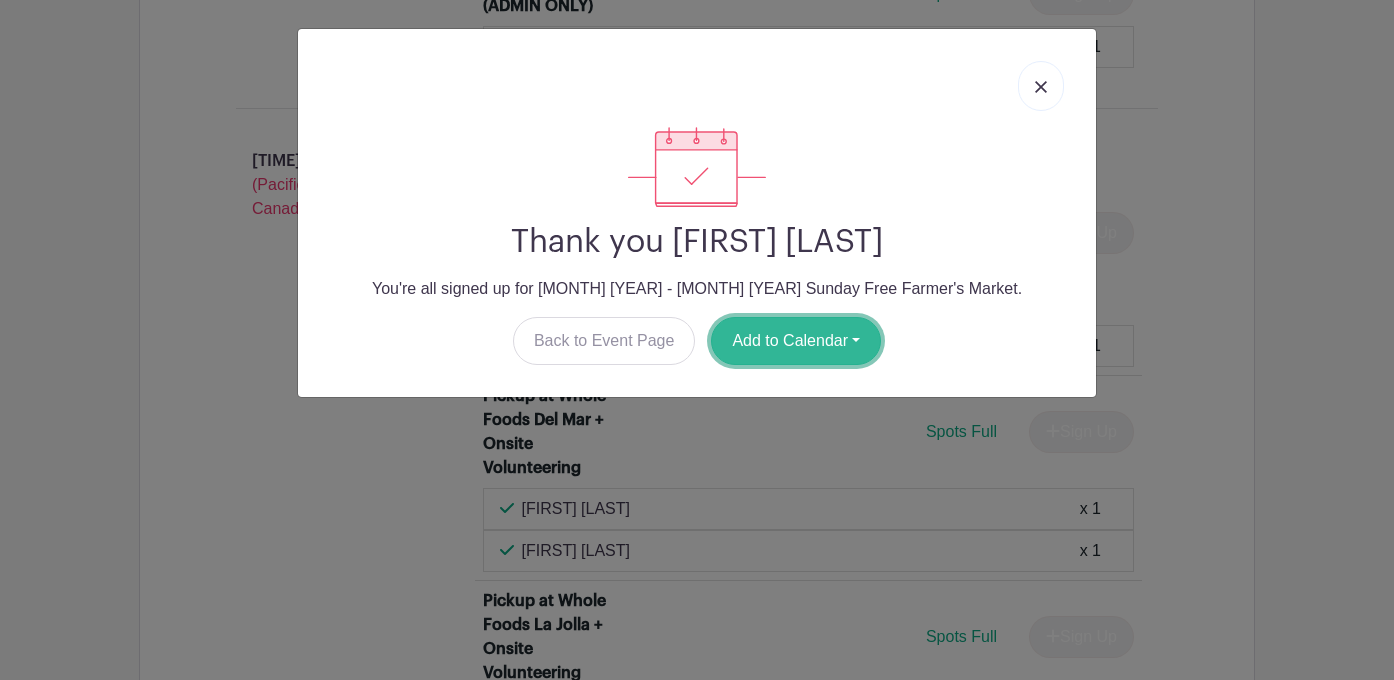 click on "Add to Calendar" at bounding box center [796, 341] 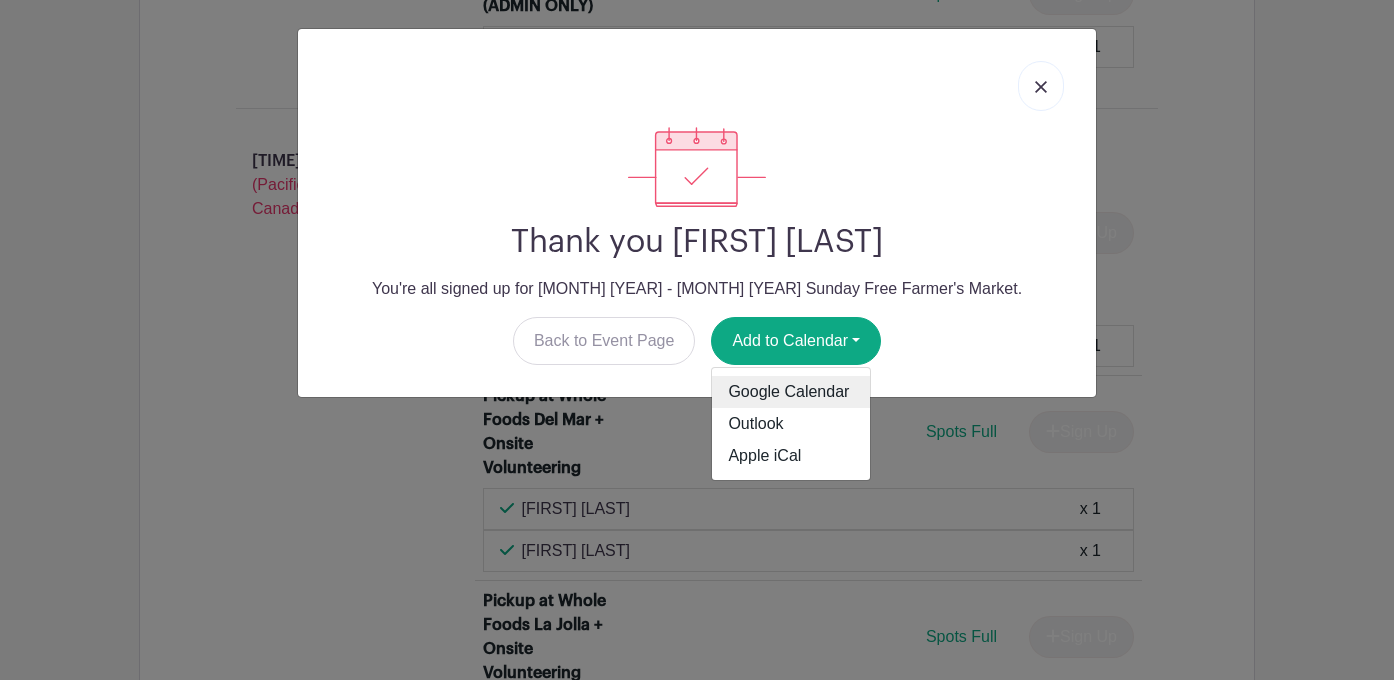 click on "Google Calendar" at bounding box center (791, 392) 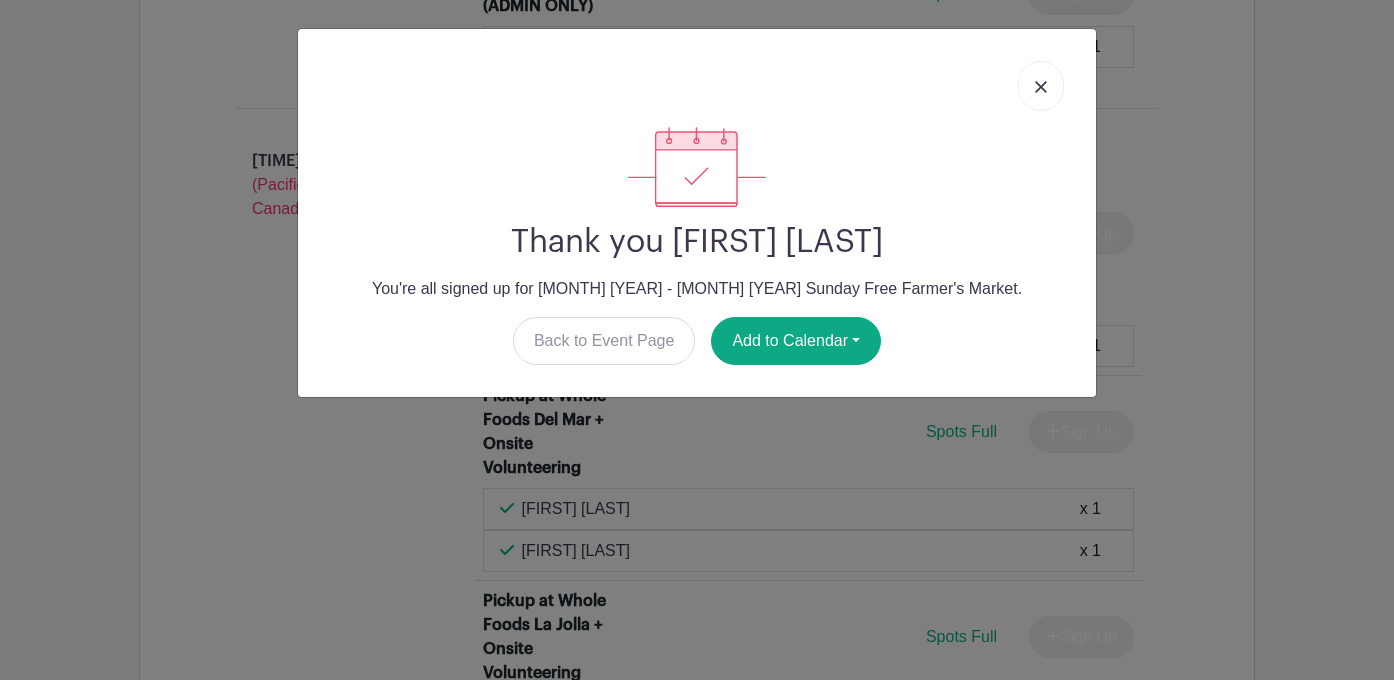 drag, startPoint x: 1033, startPoint y: 95, endPoint x: 984, endPoint y: 114, distance: 52.554733 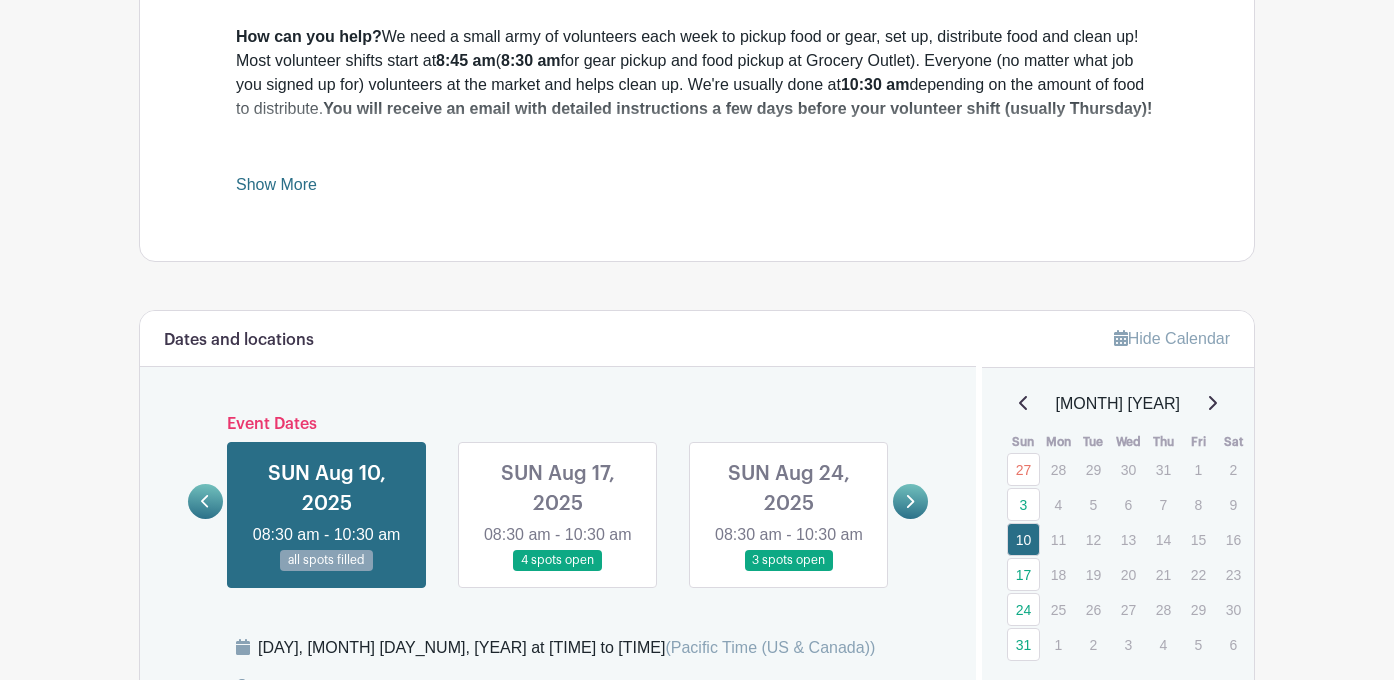scroll, scrollTop: 884, scrollLeft: 0, axis: vertical 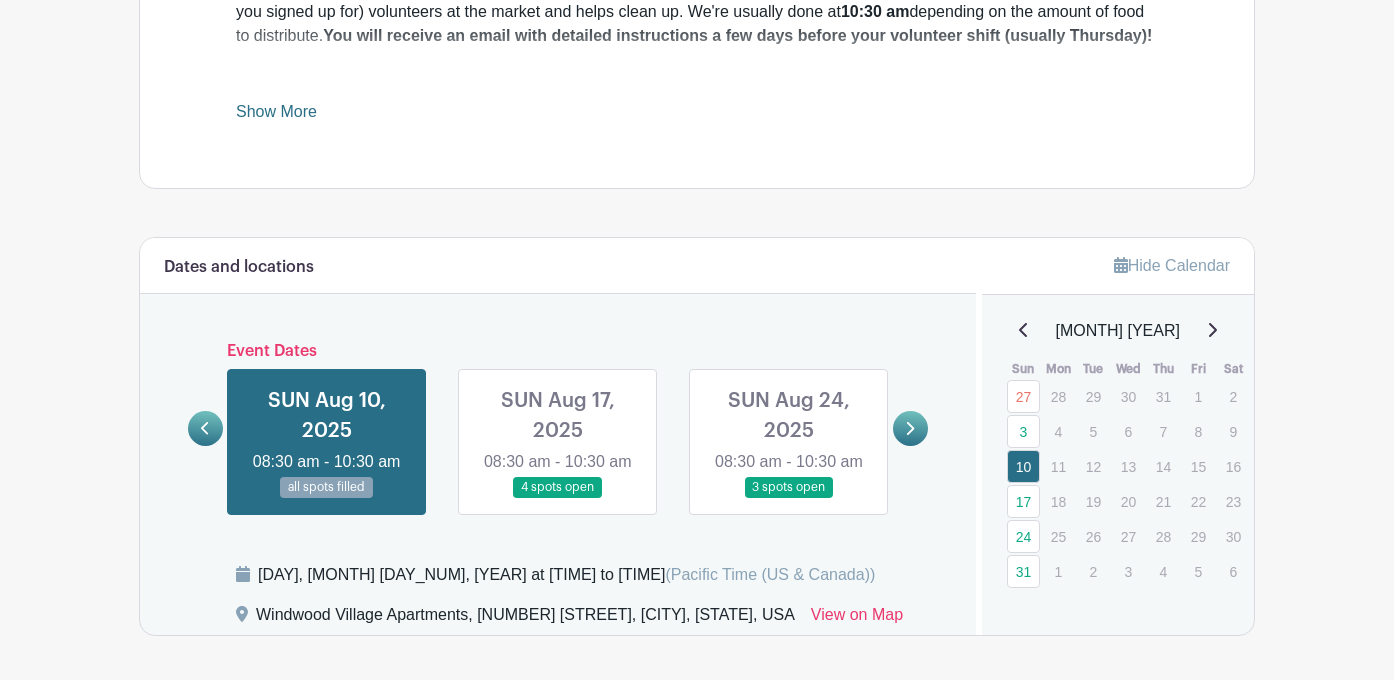 click at bounding box center [558, 498] 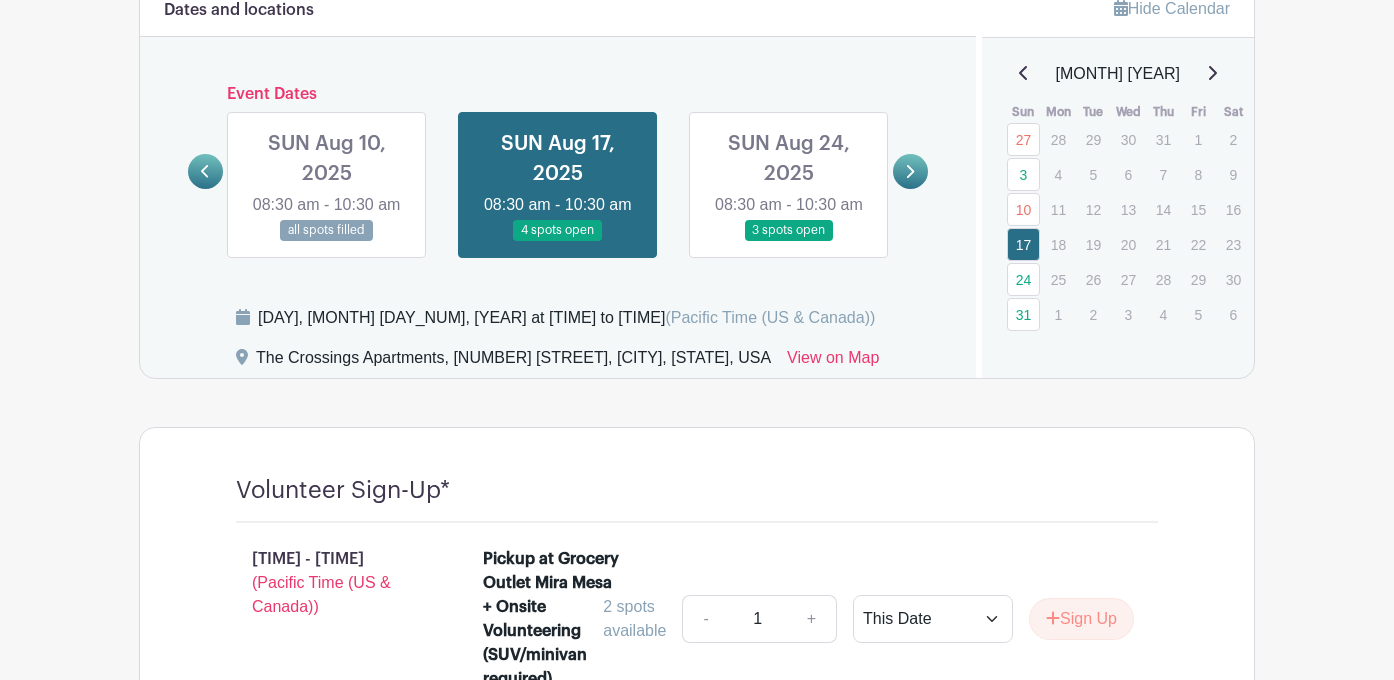 scroll, scrollTop: 1137, scrollLeft: 0, axis: vertical 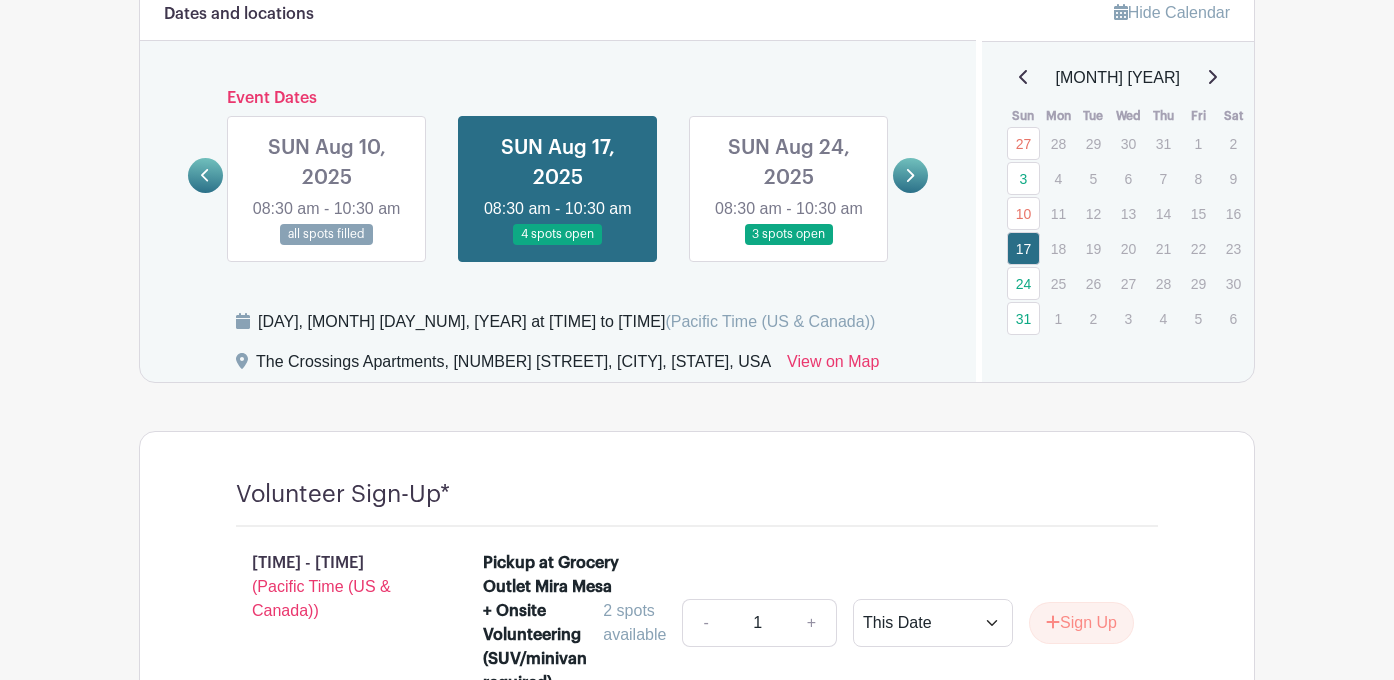 click at bounding box center (789, 245) 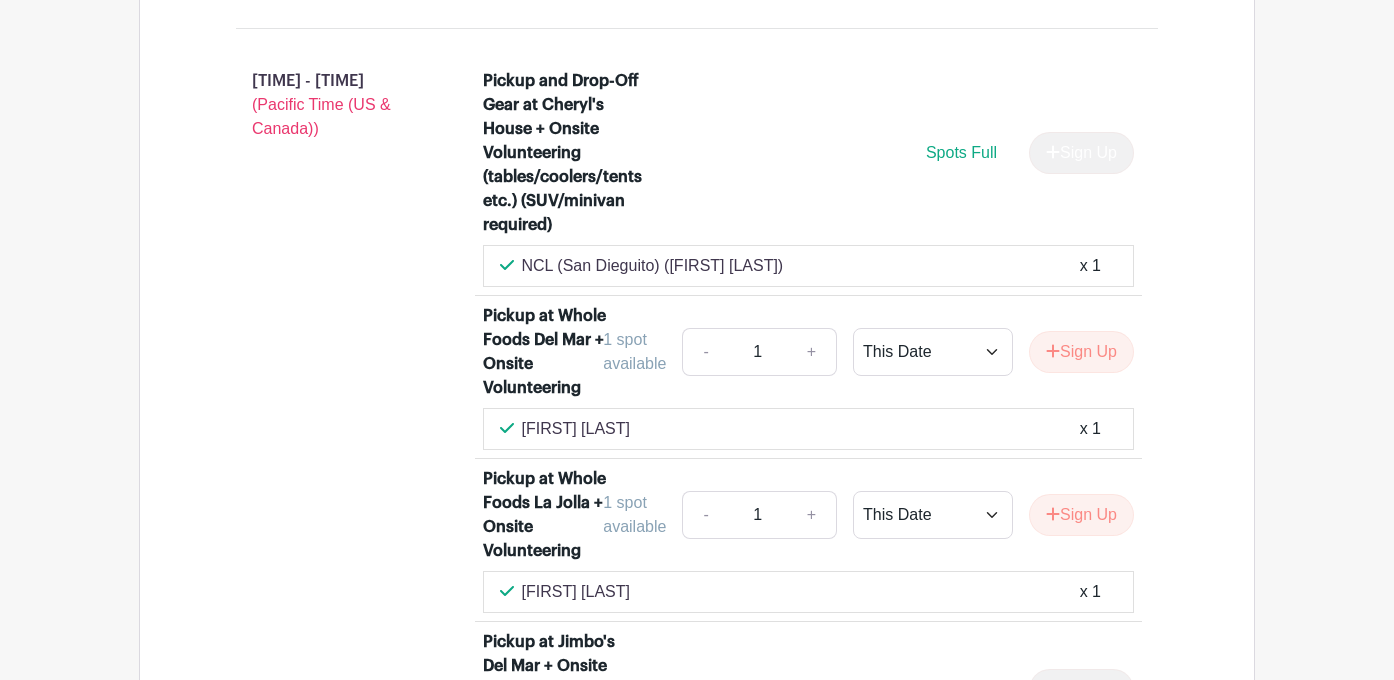 scroll, scrollTop: 2231, scrollLeft: 0, axis: vertical 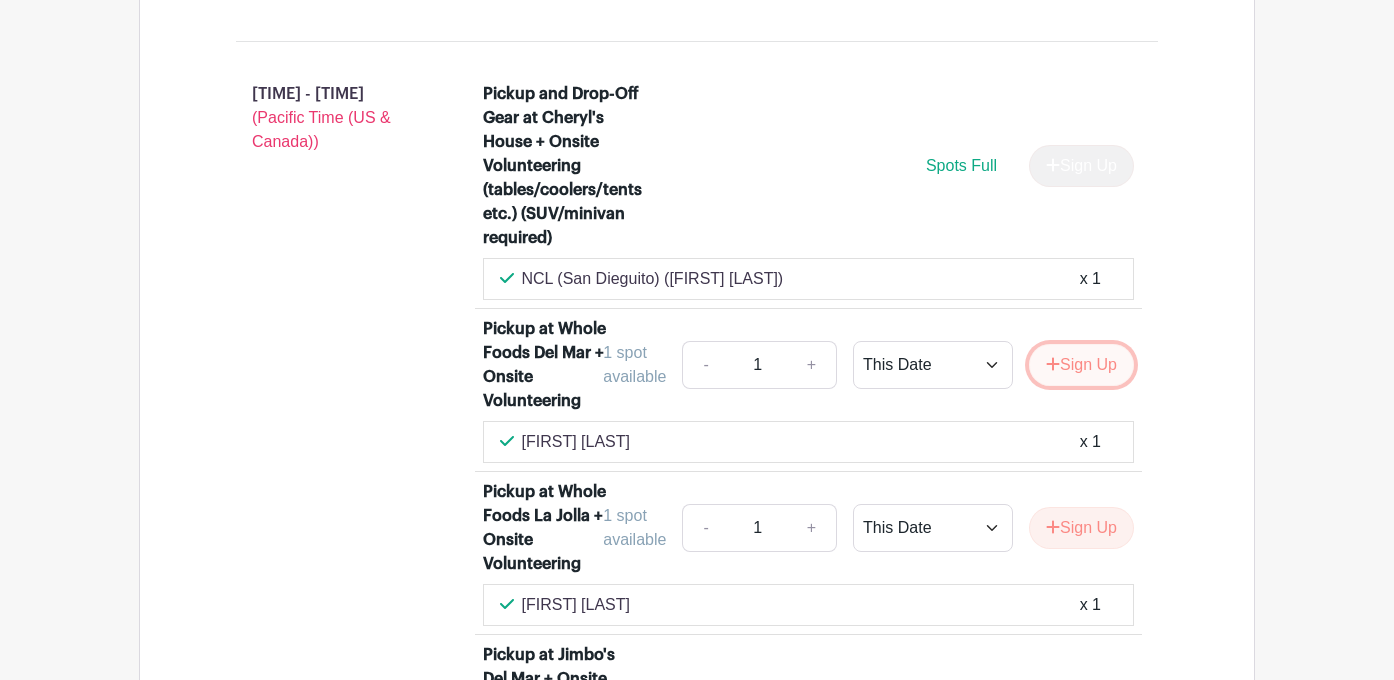 click on "Sign Up" at bounding box center (1081, 365) 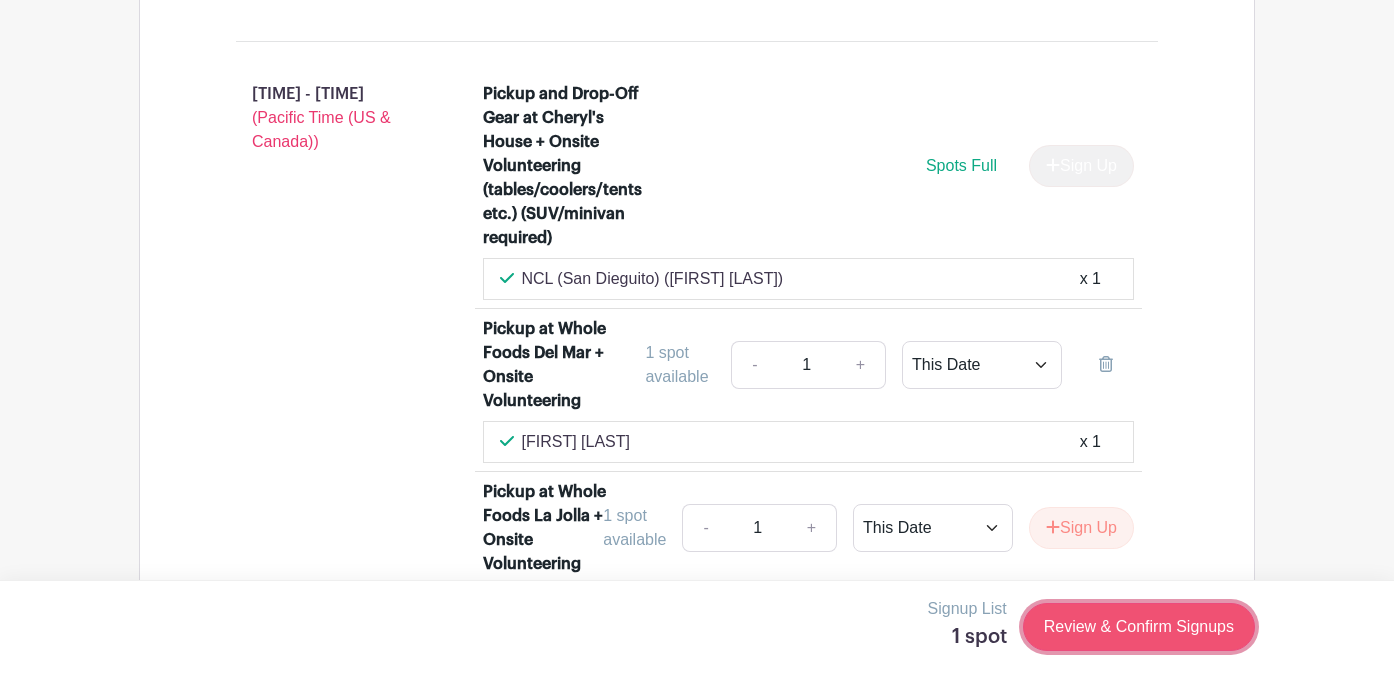 click on "Review & Confirm Signups" at bounding box center (1139, 627) 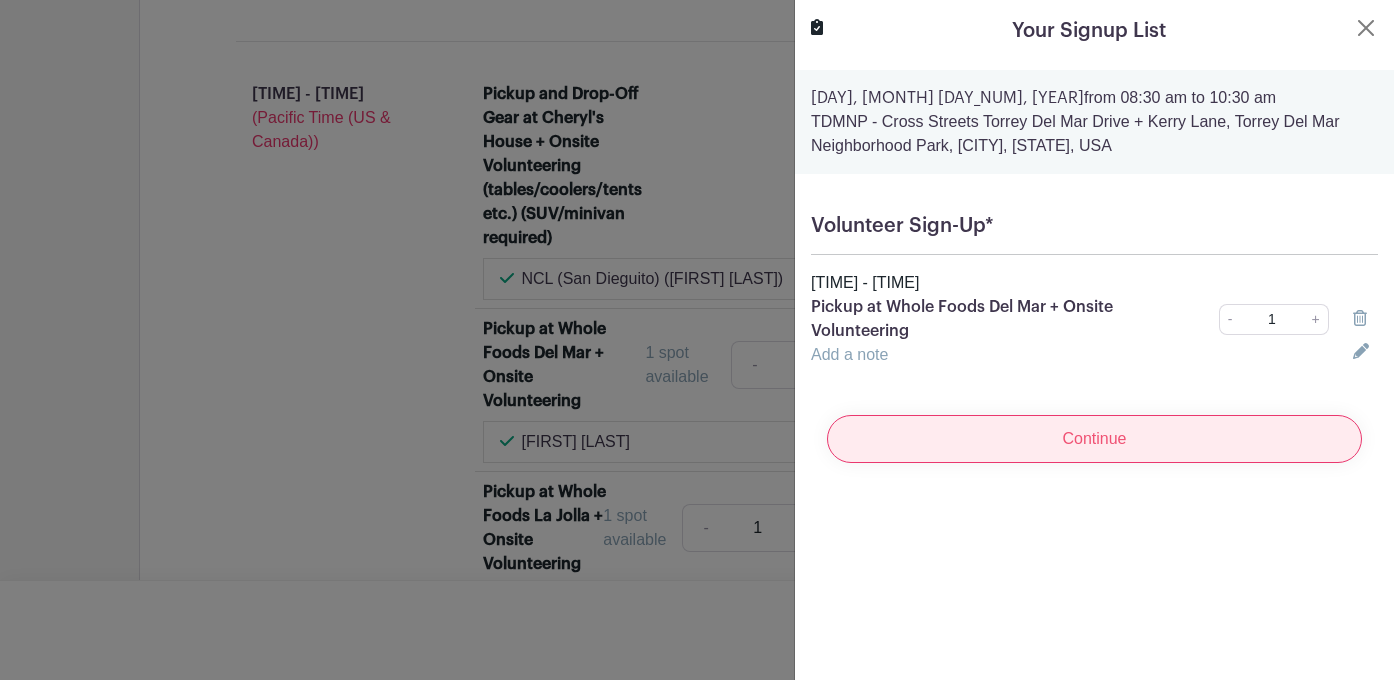click on "Continue" at bounding box center (1094, 439) 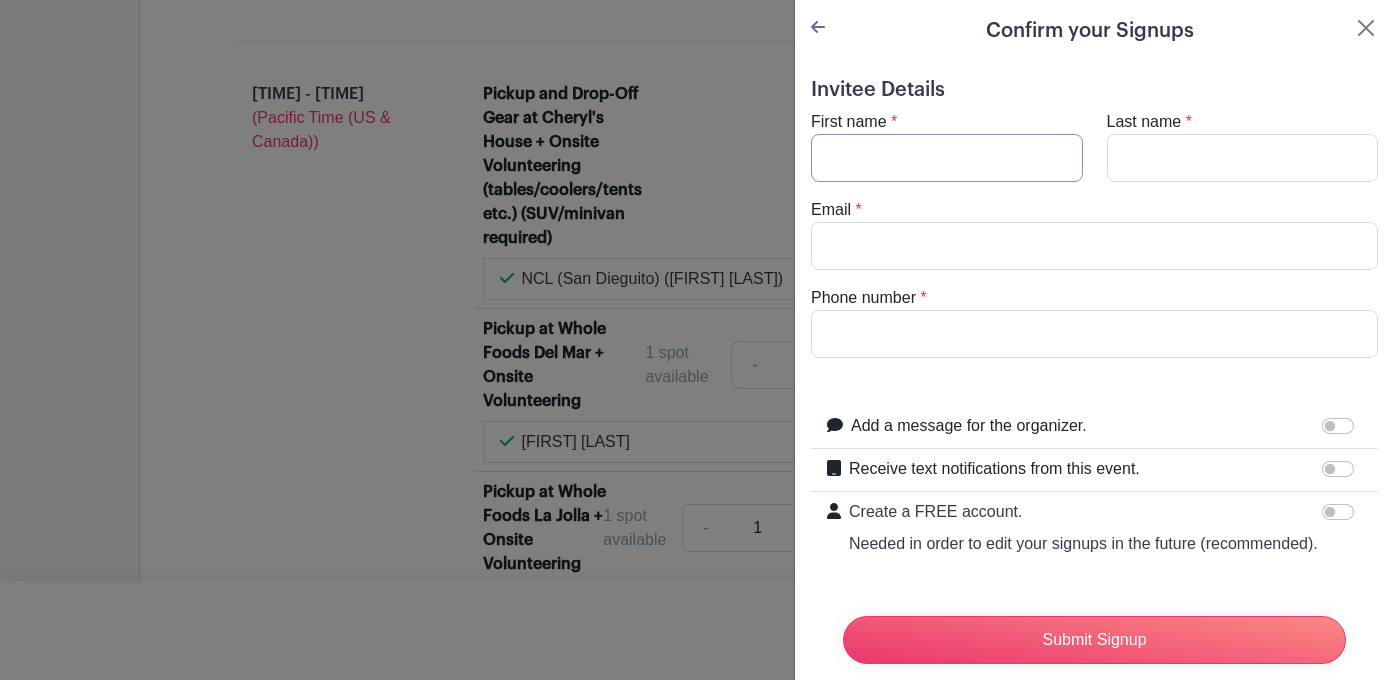 click on "First name" at bounding box center [947, 158] 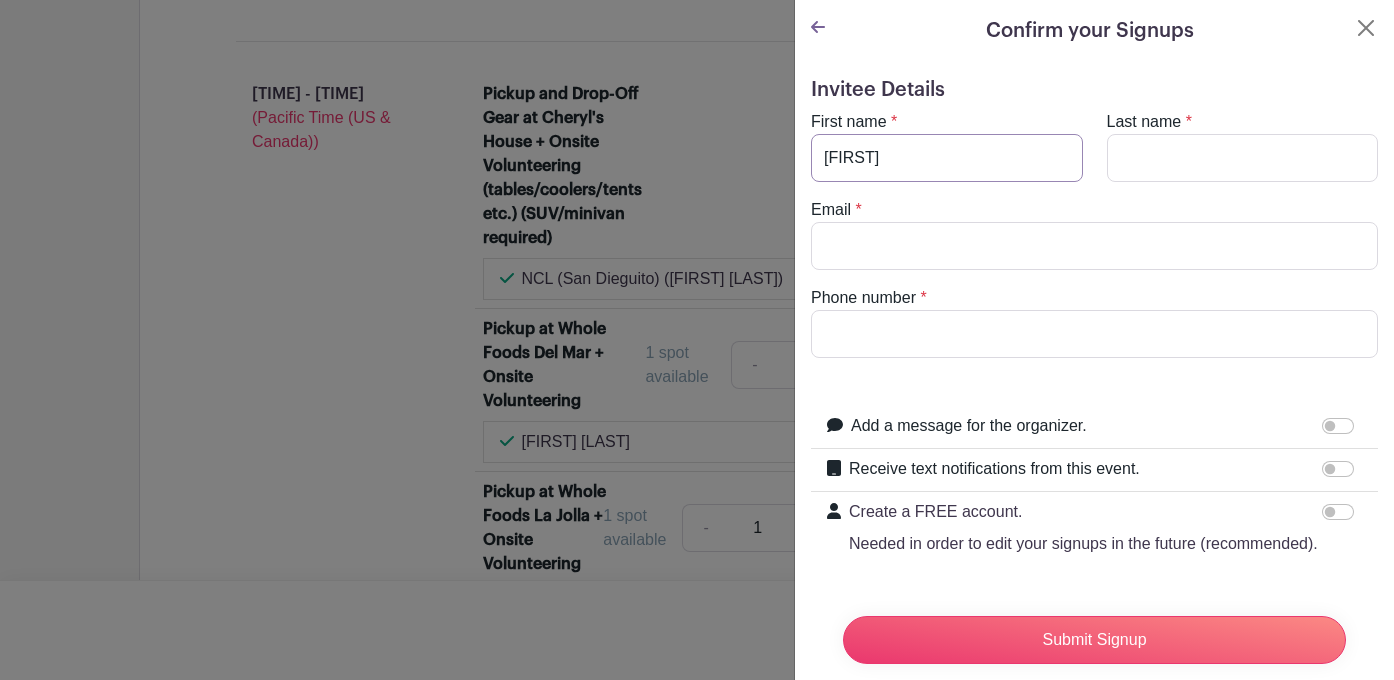 type on "Ludwig" 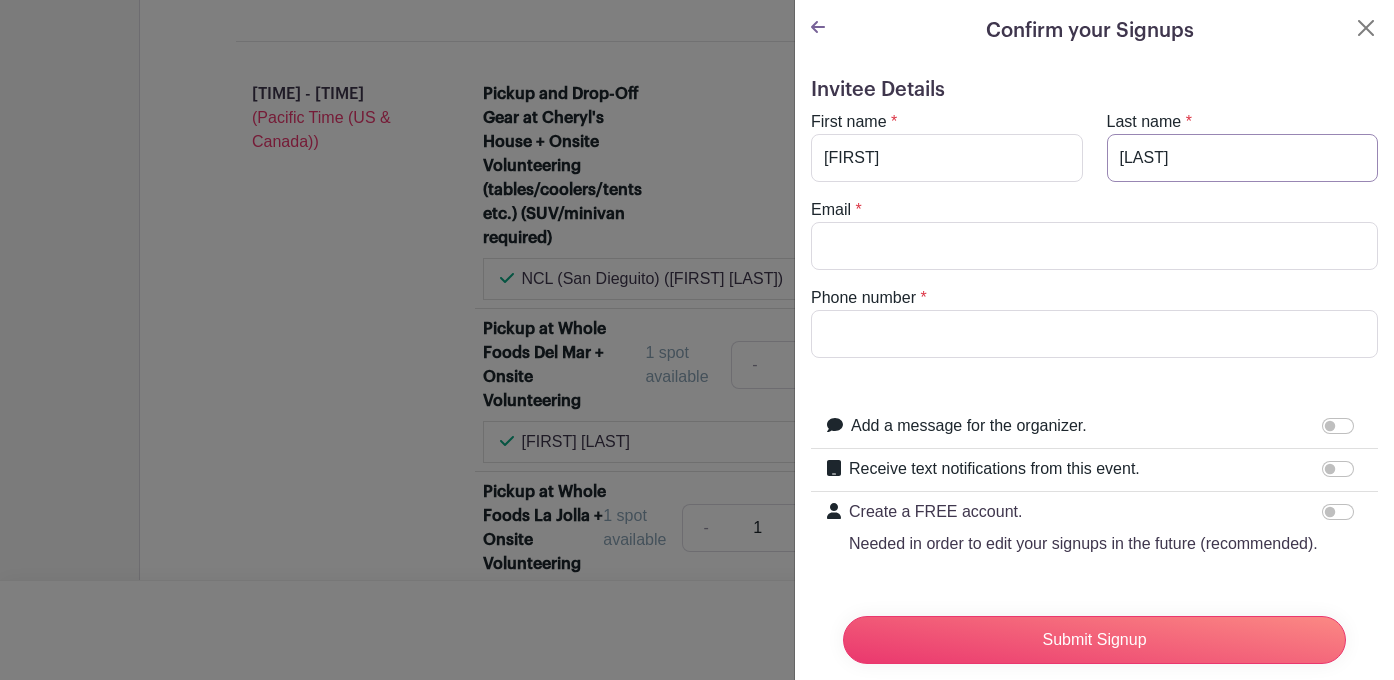 type on "arianaludwig18@gmail.com" 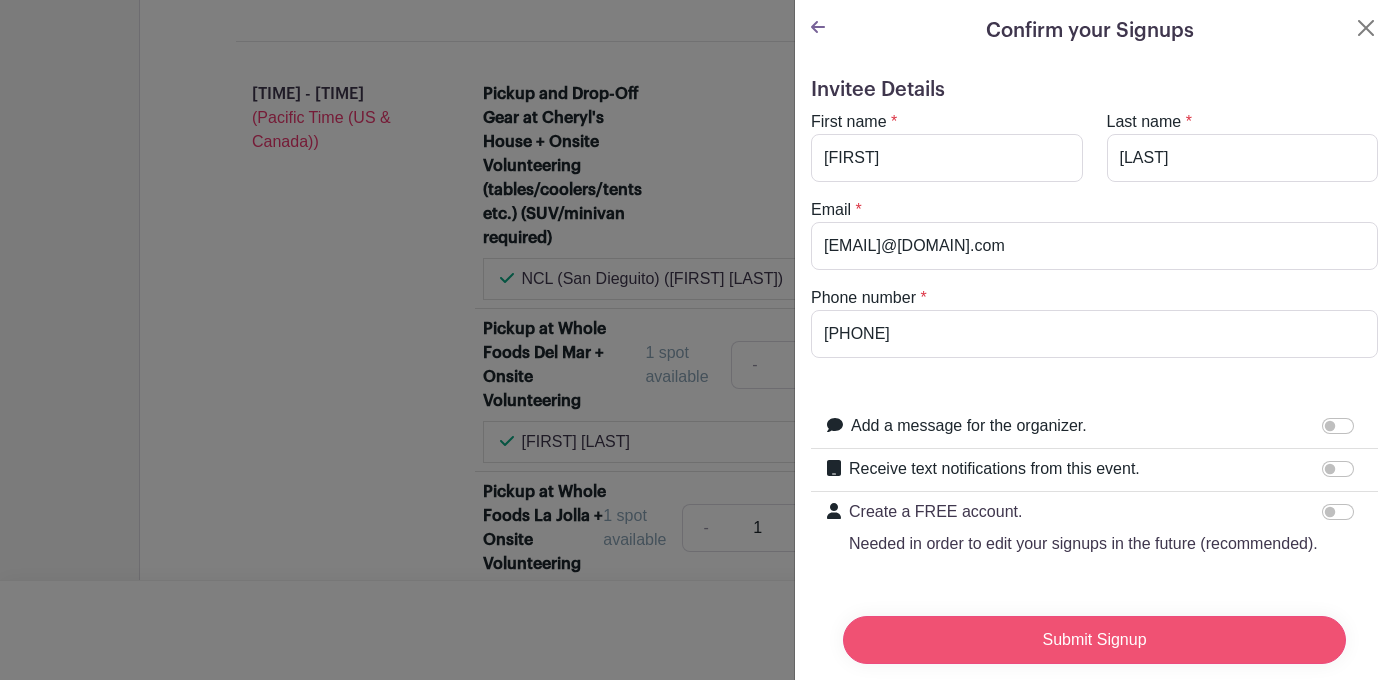 click on "Submit Signup" at bounding box center (1094, 640) 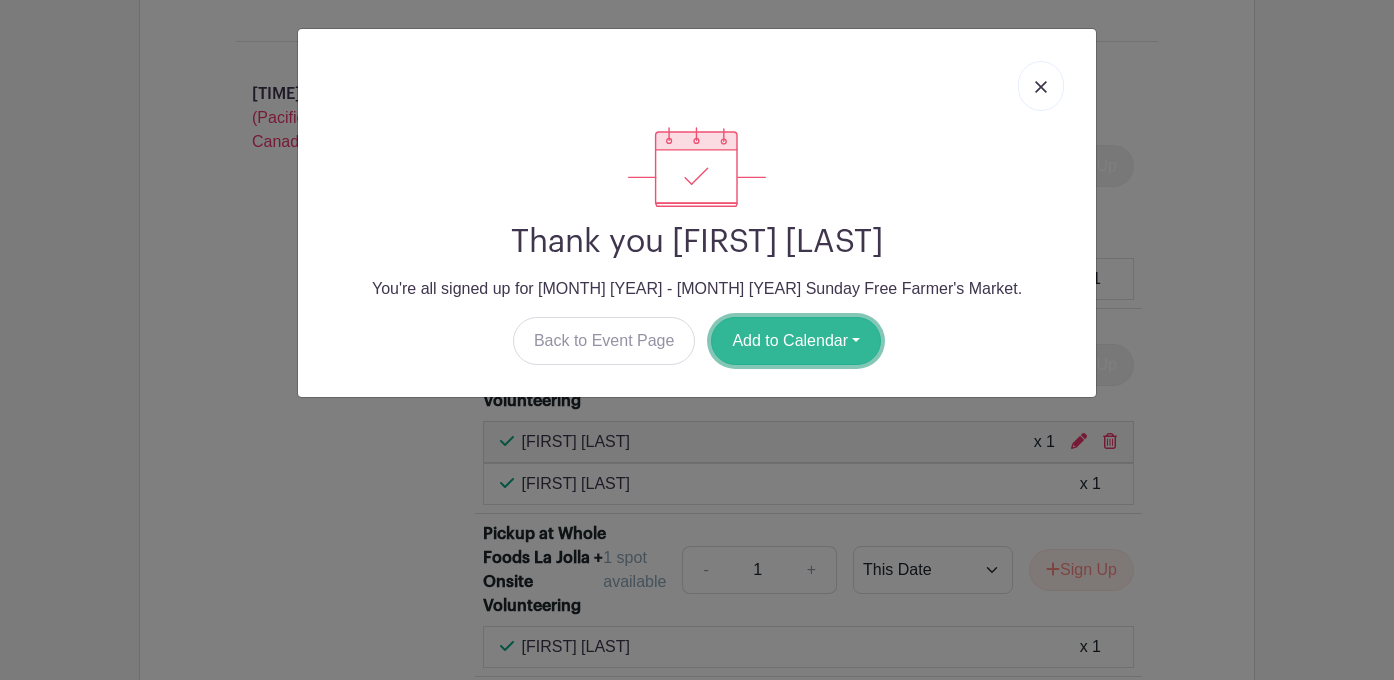 click on "Add to Calendar" at bounding box center (796, 341) 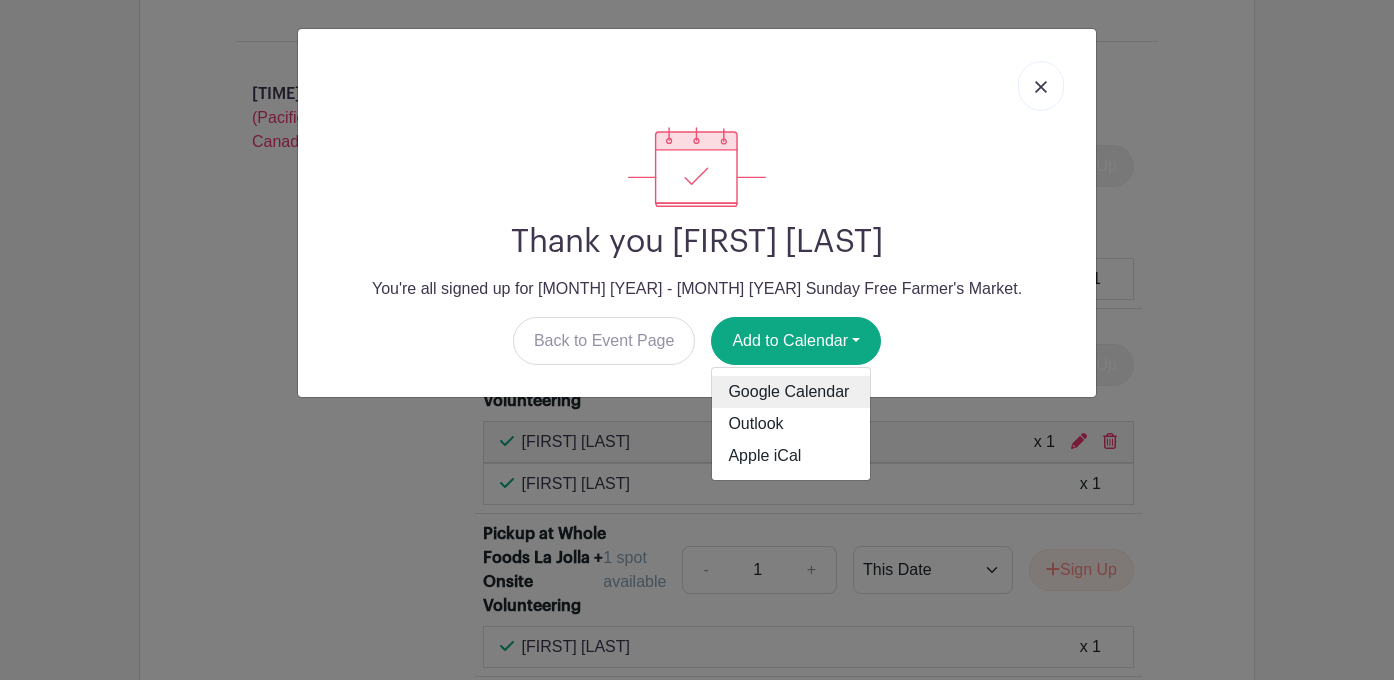 click on "Google Calendar" at bounding box center [791, 392] 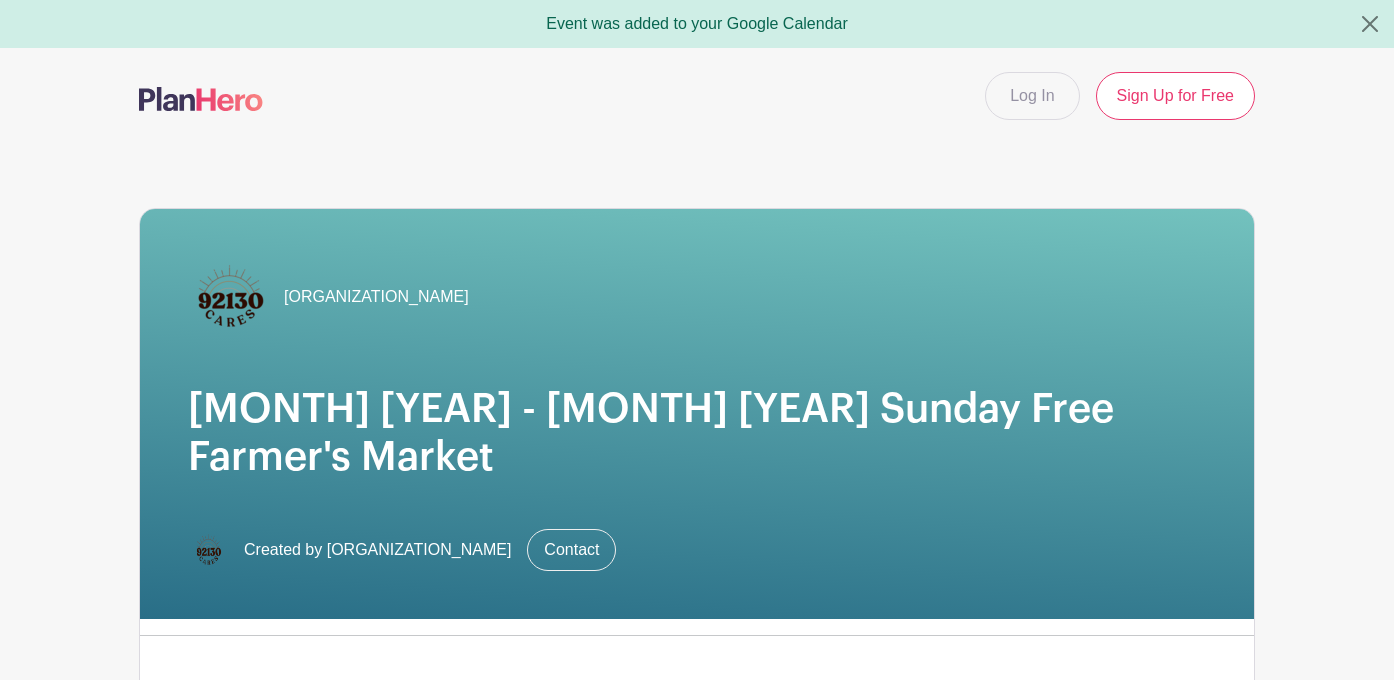 scroll, scrollTop: 0, scrollLeft: 0, axis: both 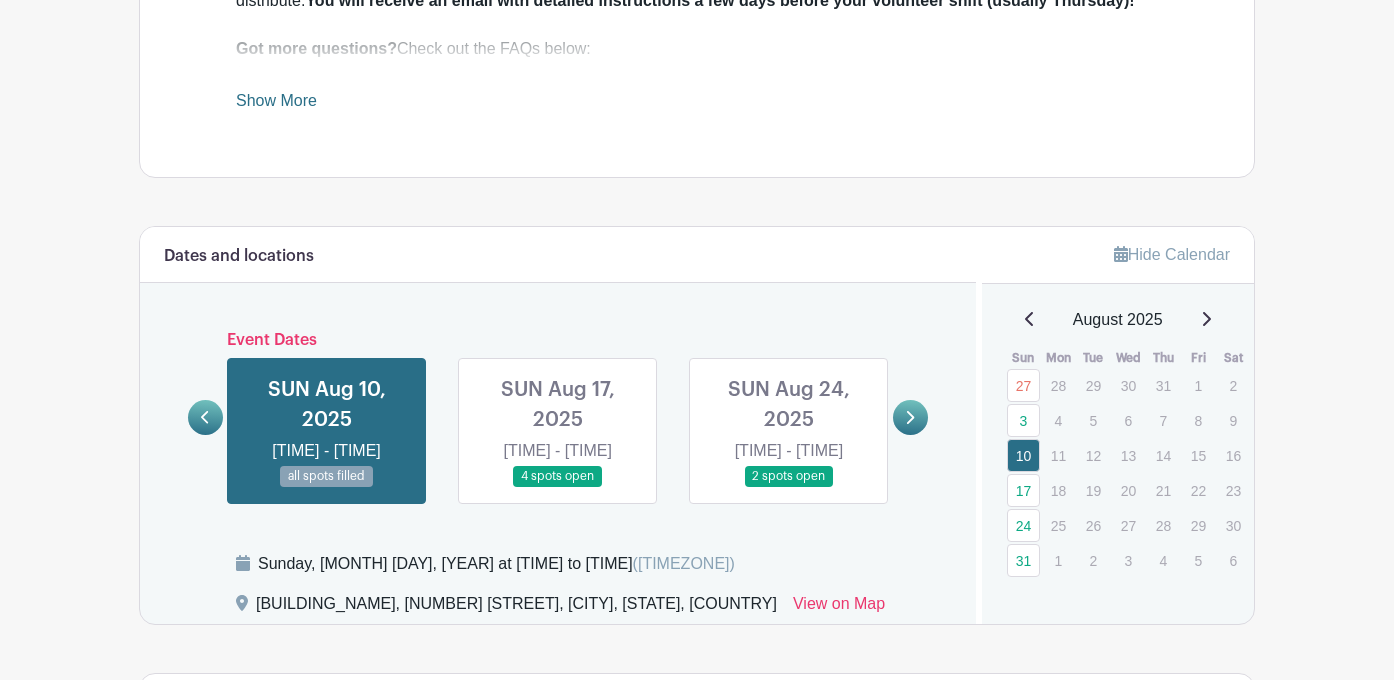 click at bounding box center (558, 487) 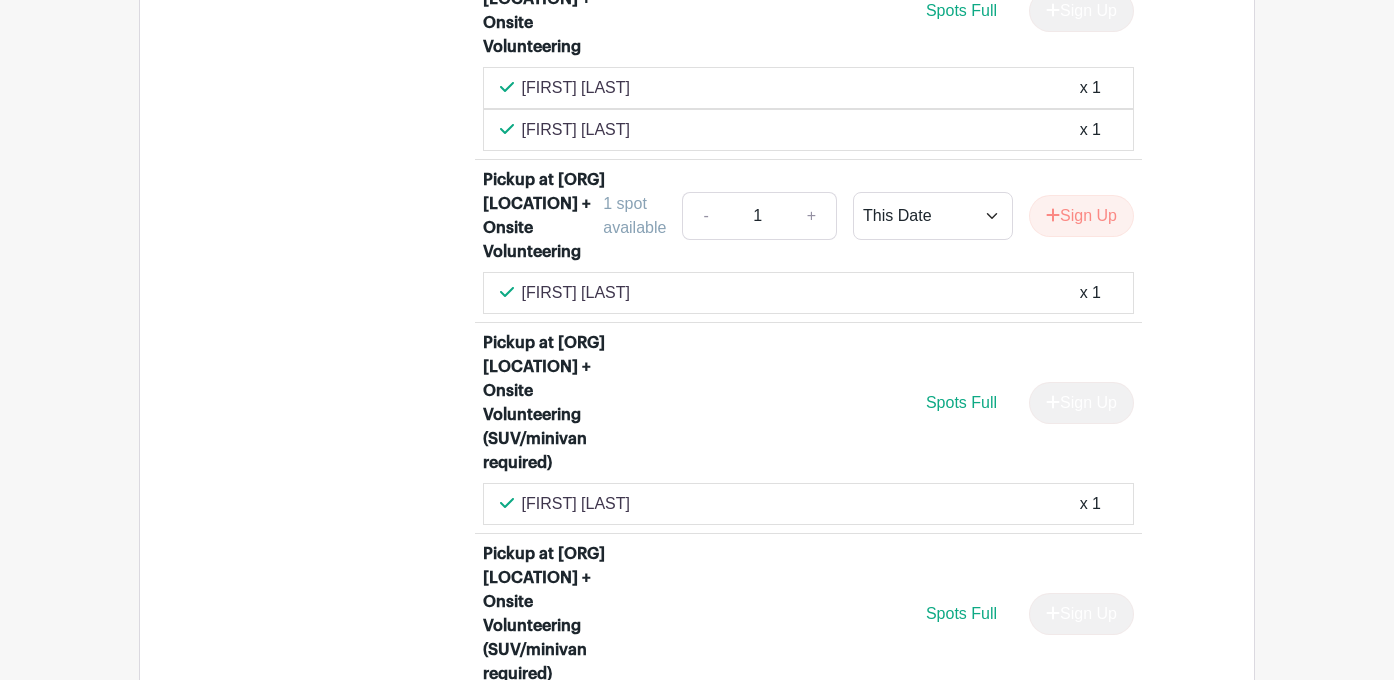 scroll, scrollTop: 2432, scrollLeft: 0, axis: vertical 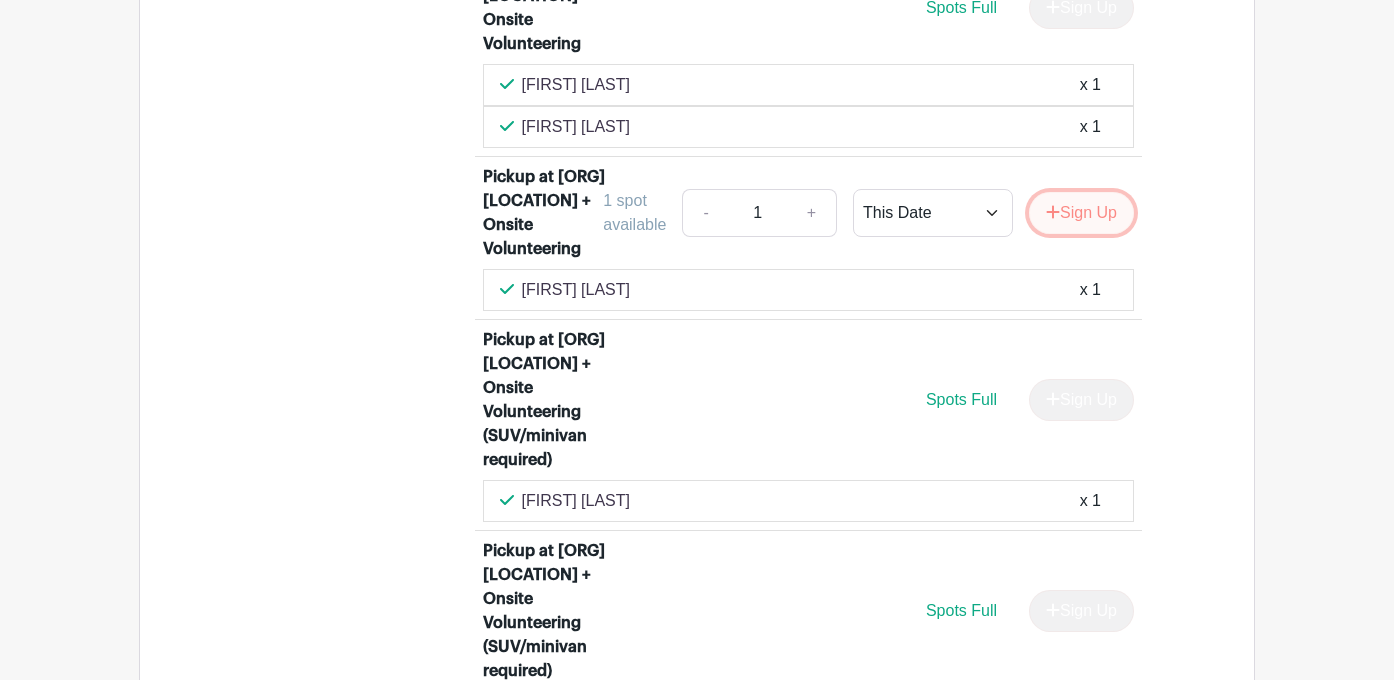 click on "Sign Up" at bounding box center (1081, 213) 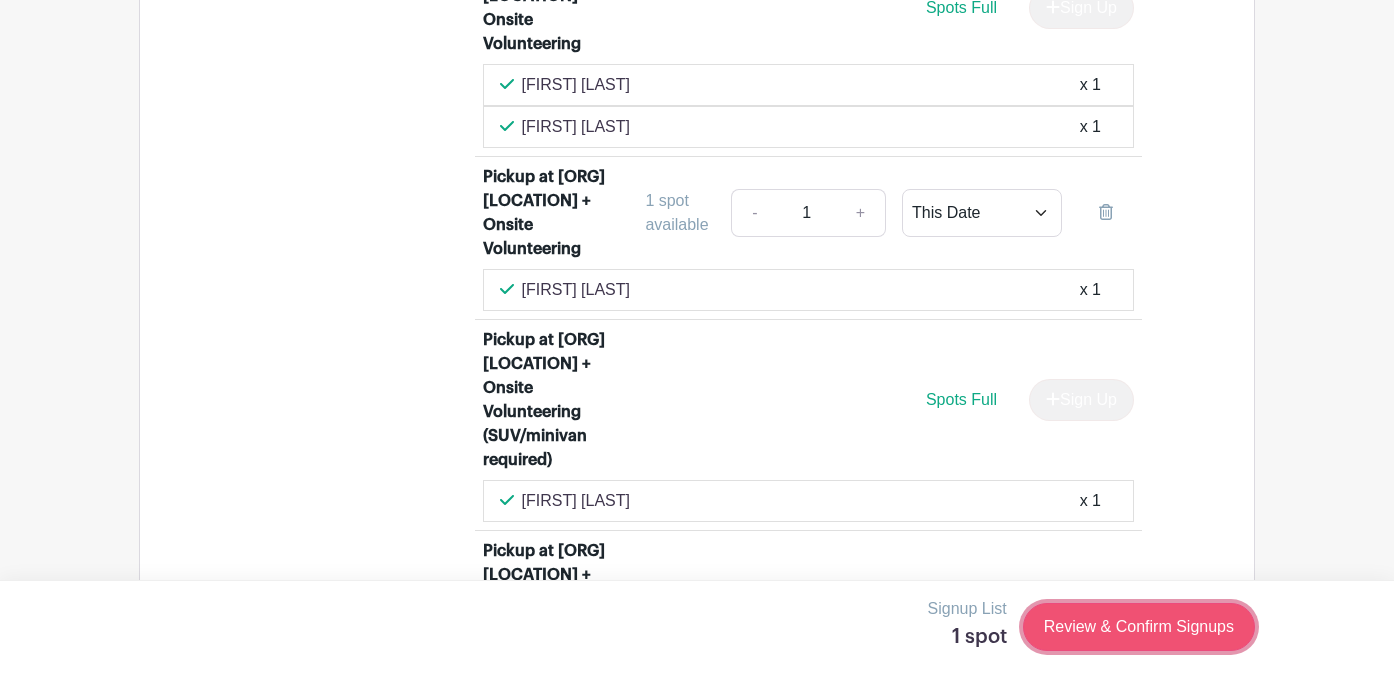 click on "Review & Confirm Signups" at bounding box center [1139, 627] 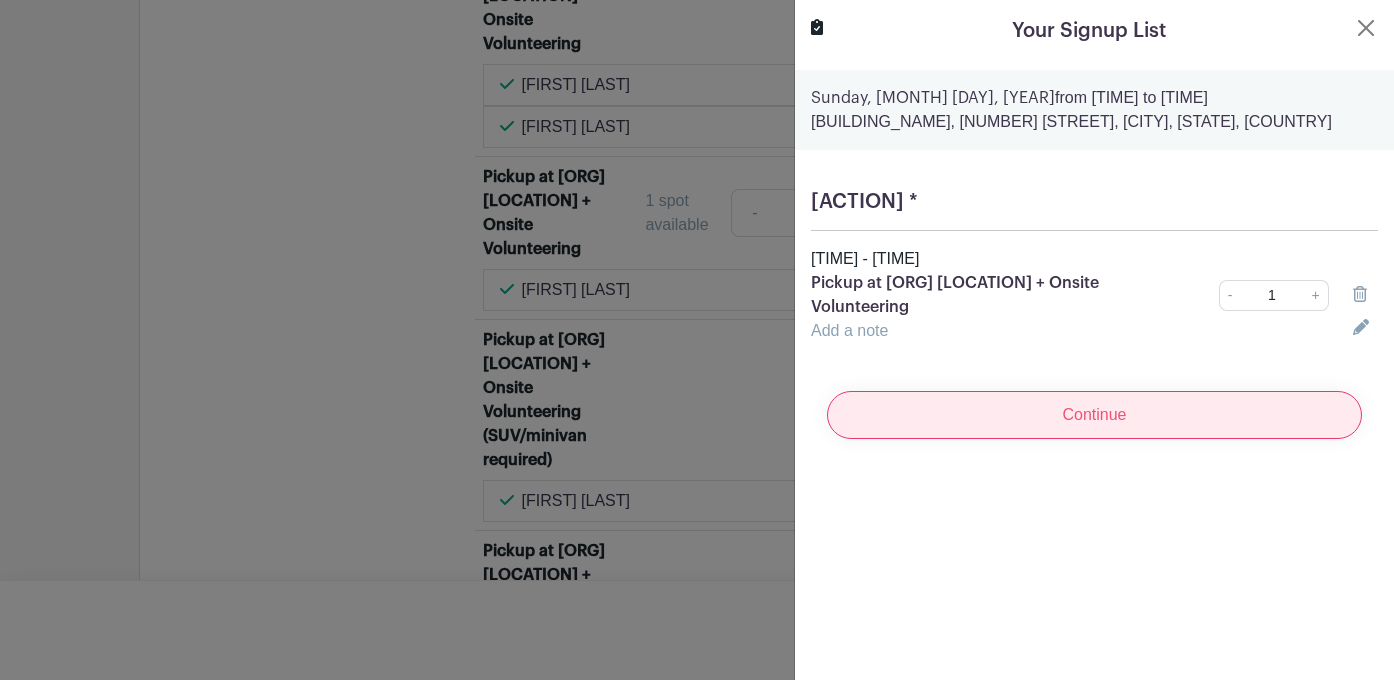 click on "Continue" at bounding box center [1094, 415] 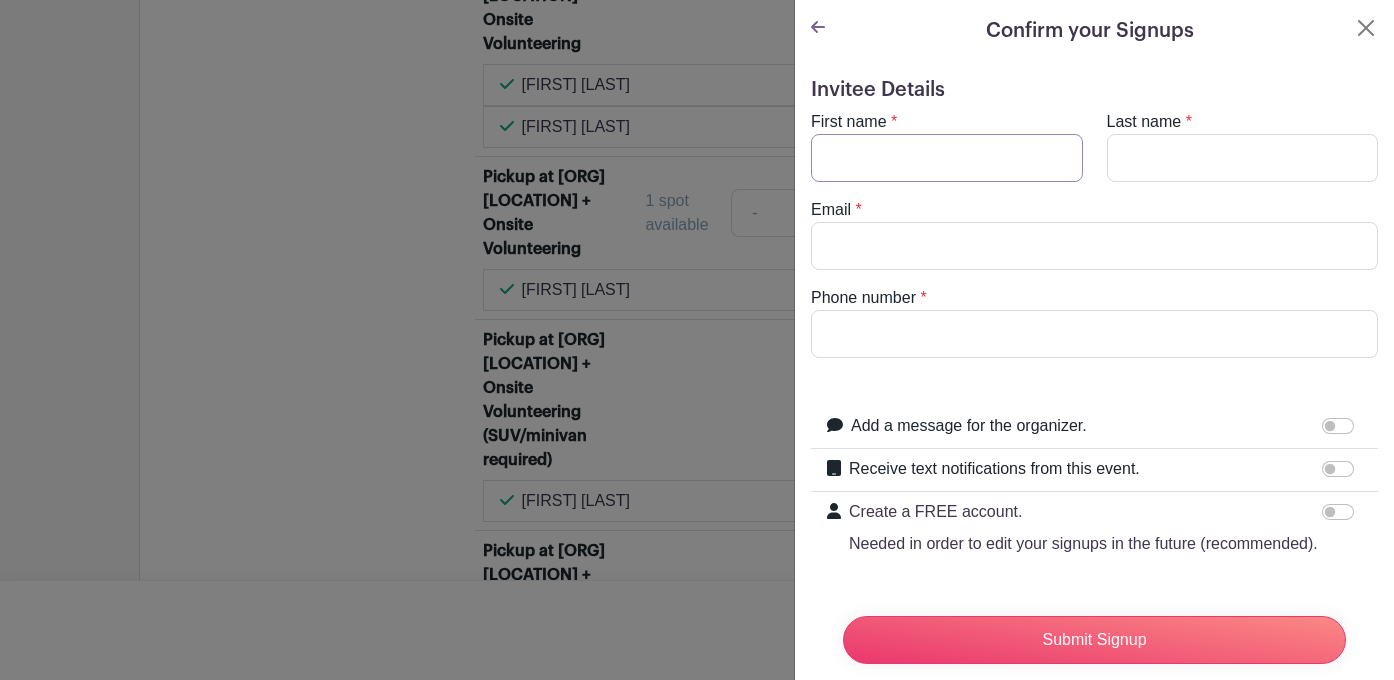 click on "First name" at bounding box center [947, 158] 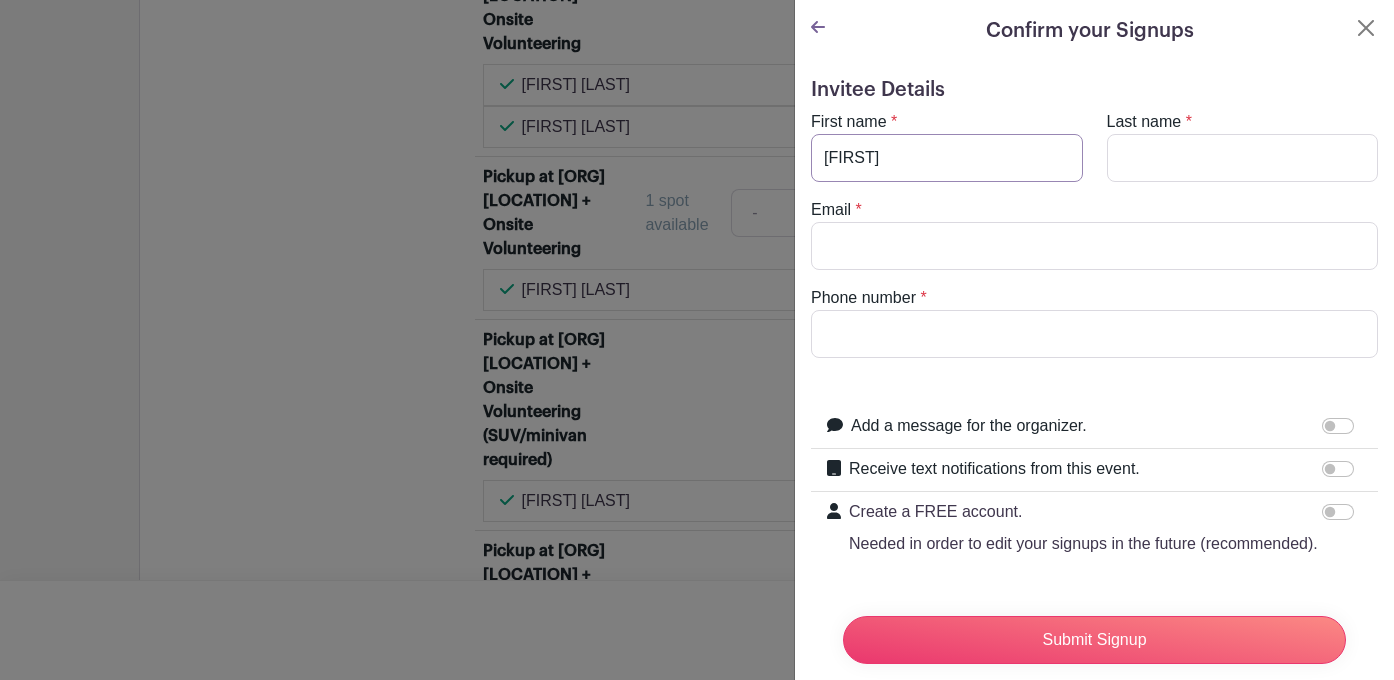 type on "Ludwig" 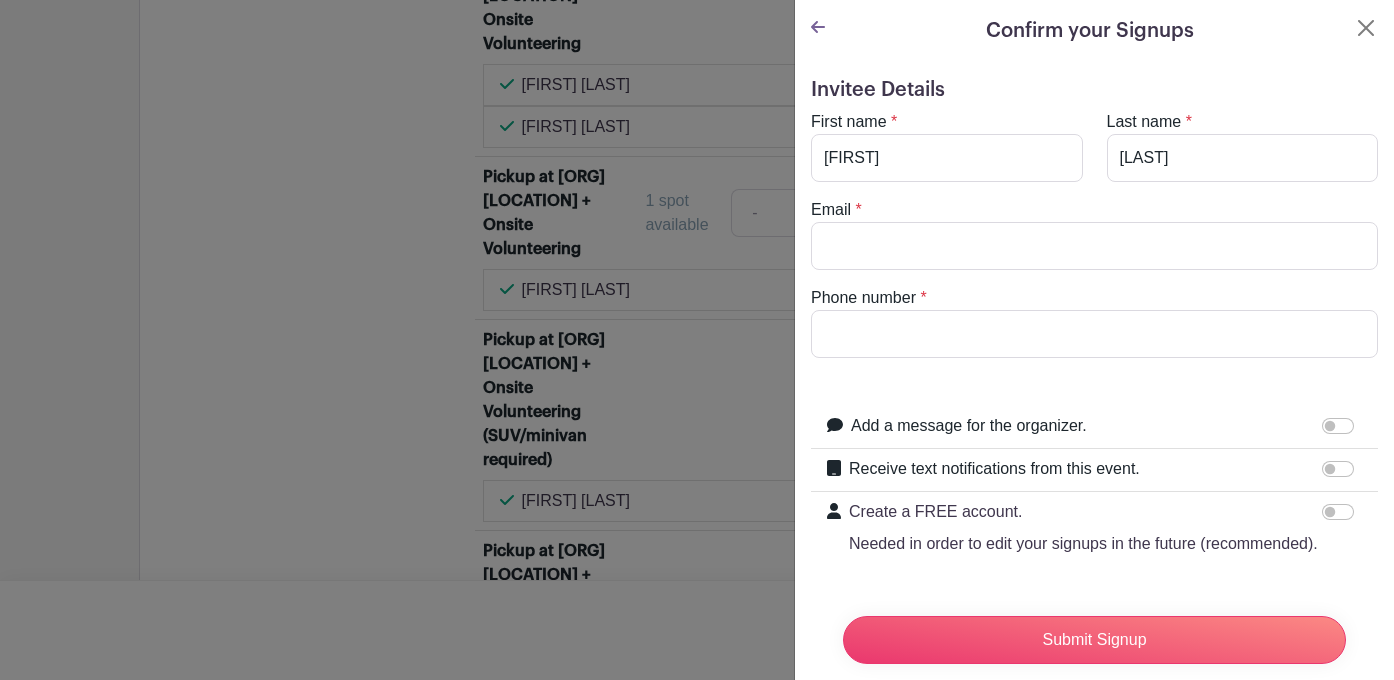 type on "arianaludwig18@gmail.com" 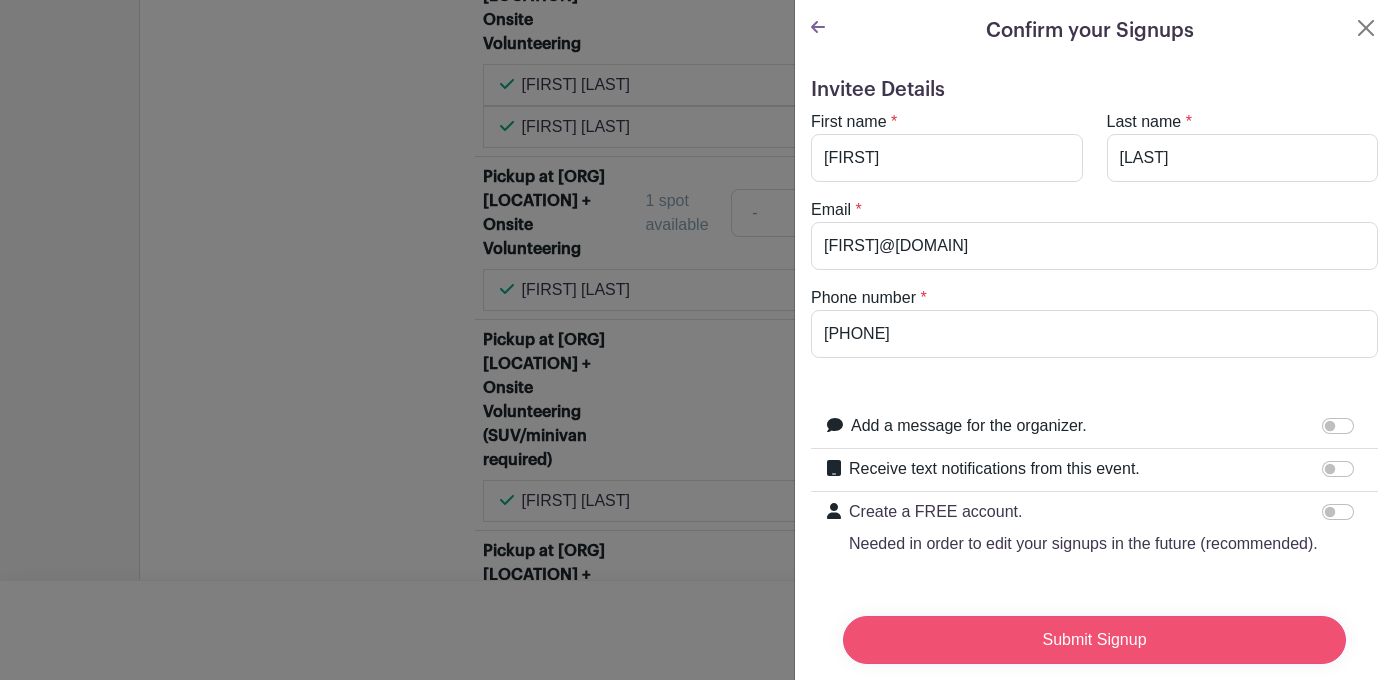click on "Submit Signup" at bounding box center [1094, 640] 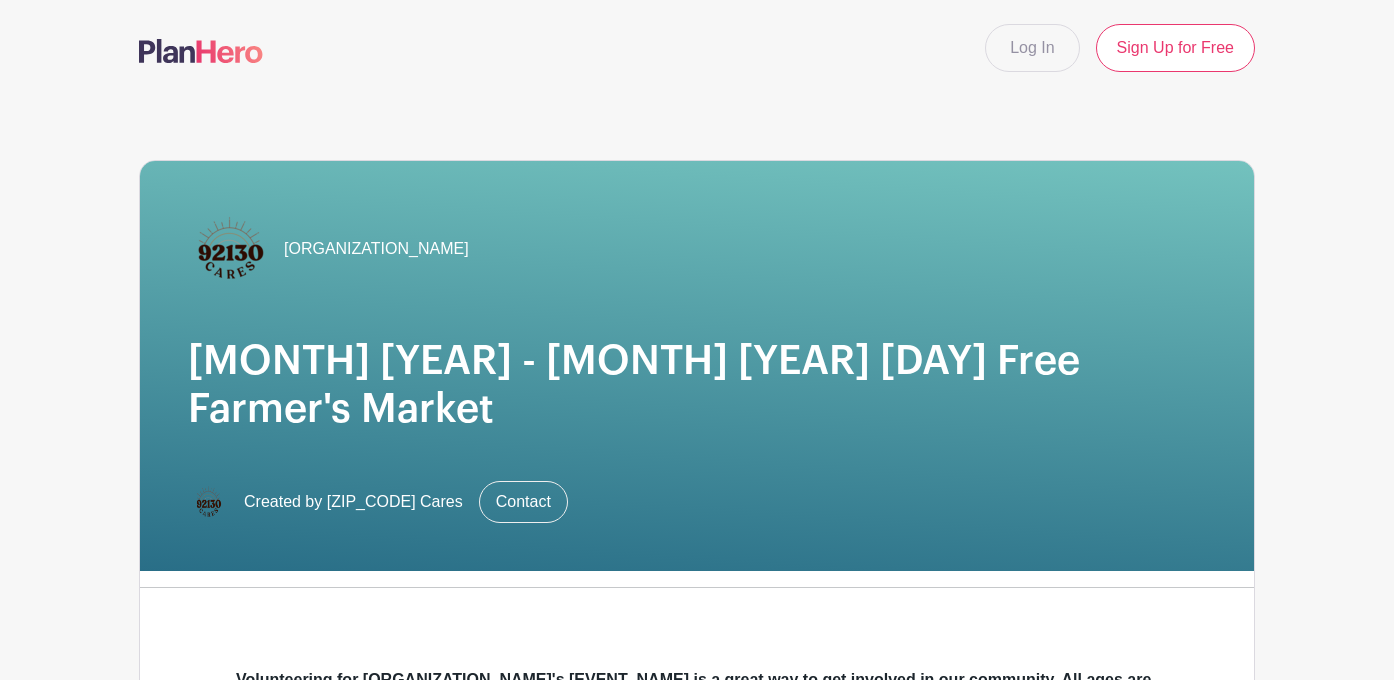 scroll, scrollTop: 0, scrollLeft: 0, axis: both 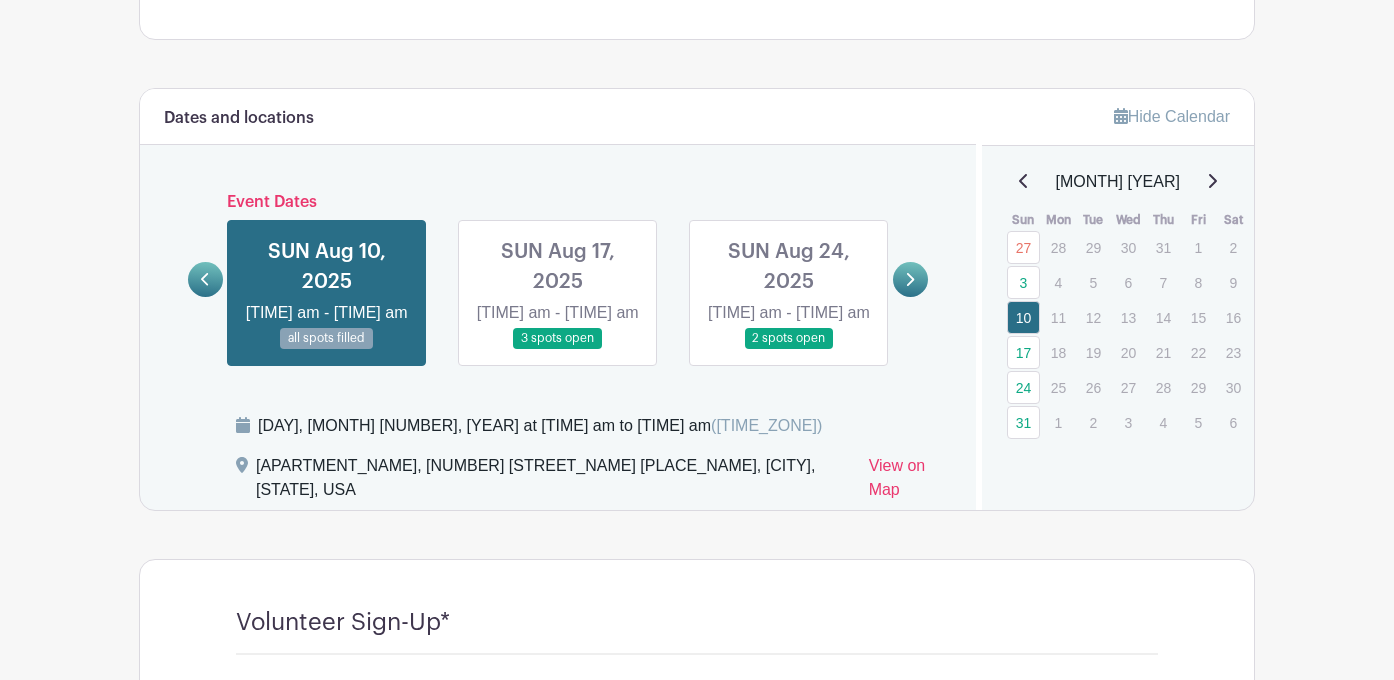 click at bounding box center (910, 279) 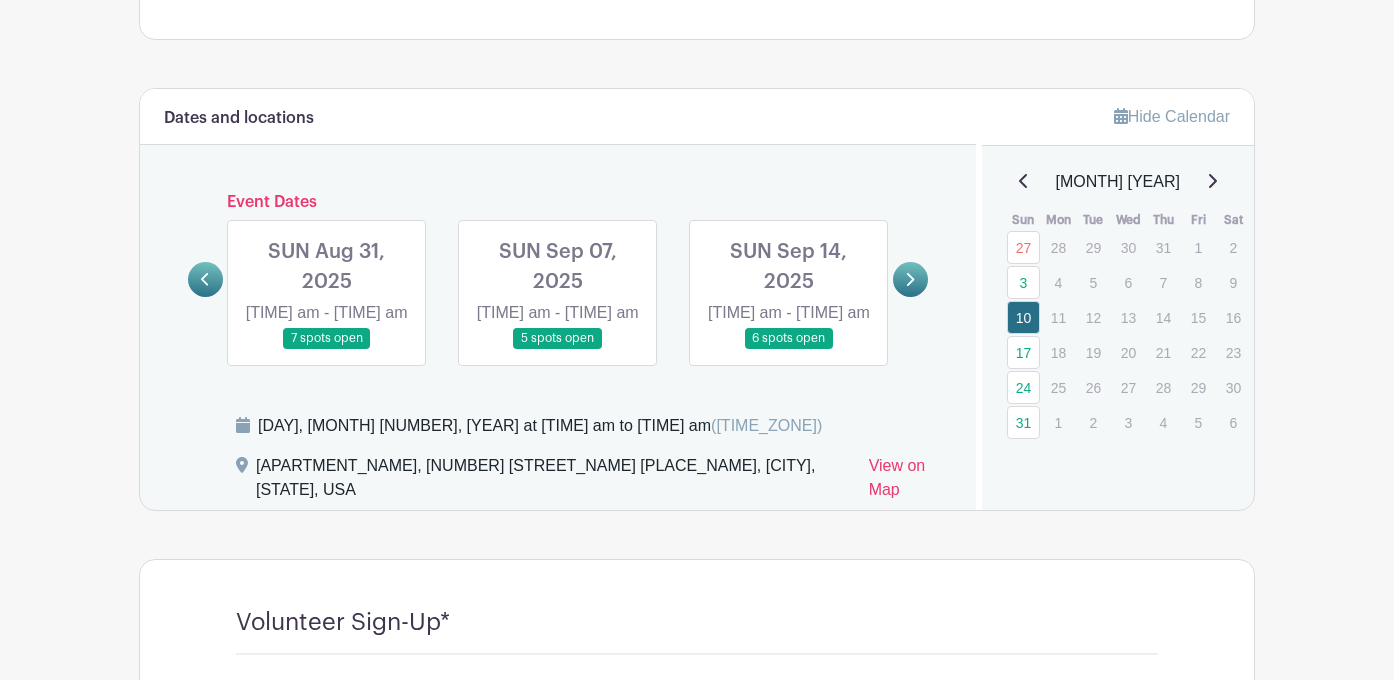 click at bounding box center (327, 349) 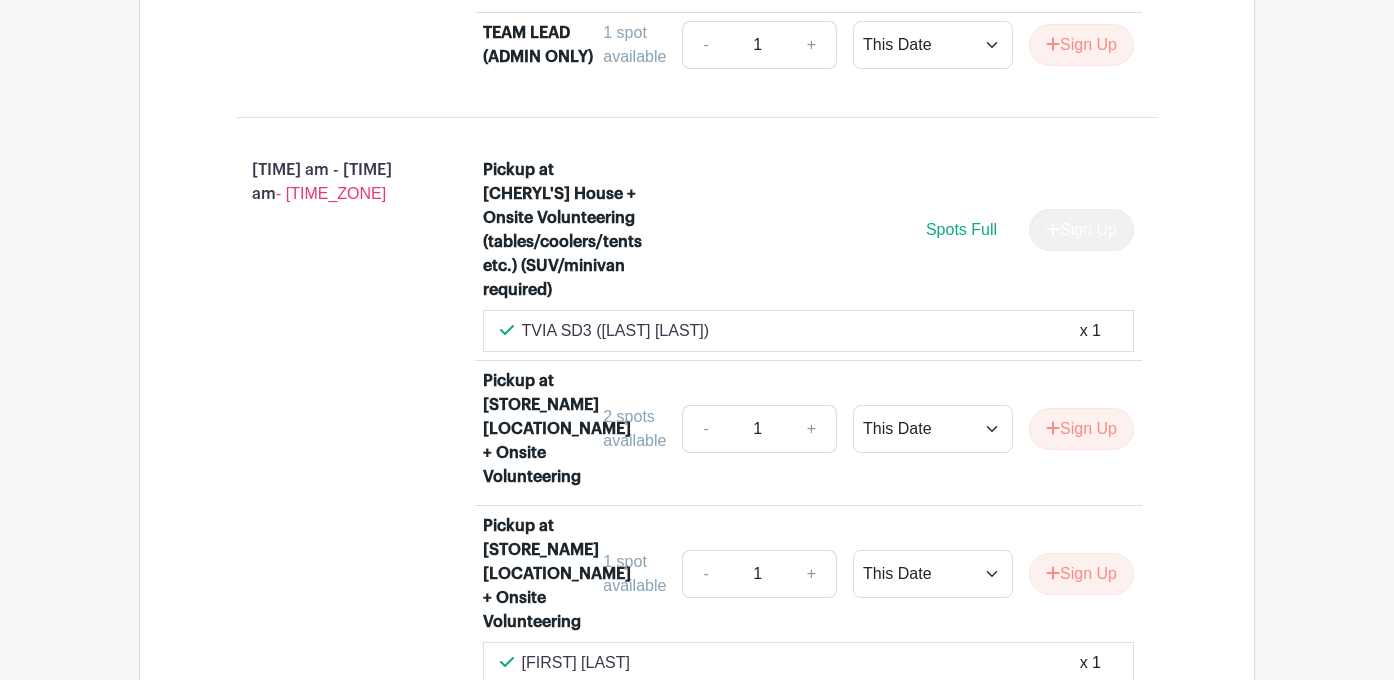 scroll, scrollTop: 2103, scrollLeft: 0, axis: vertical 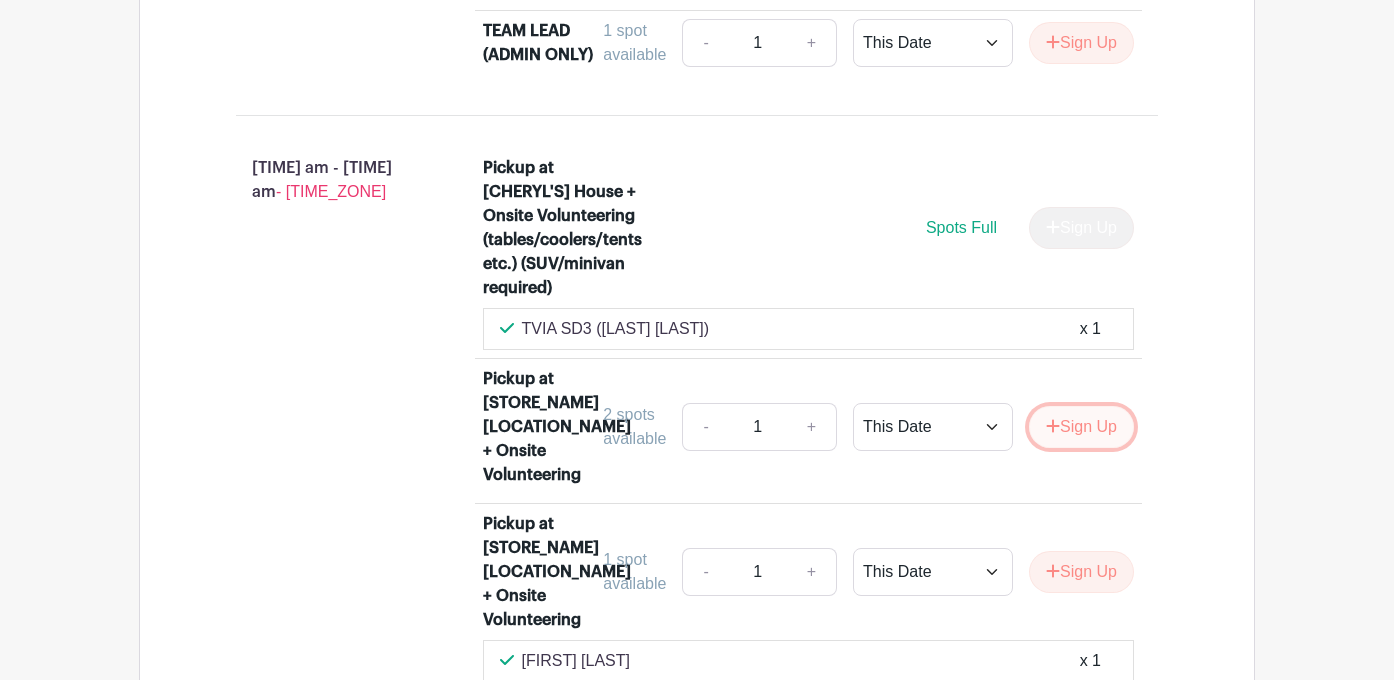 click on "Sign Up" at bounding box center (1081, 427) 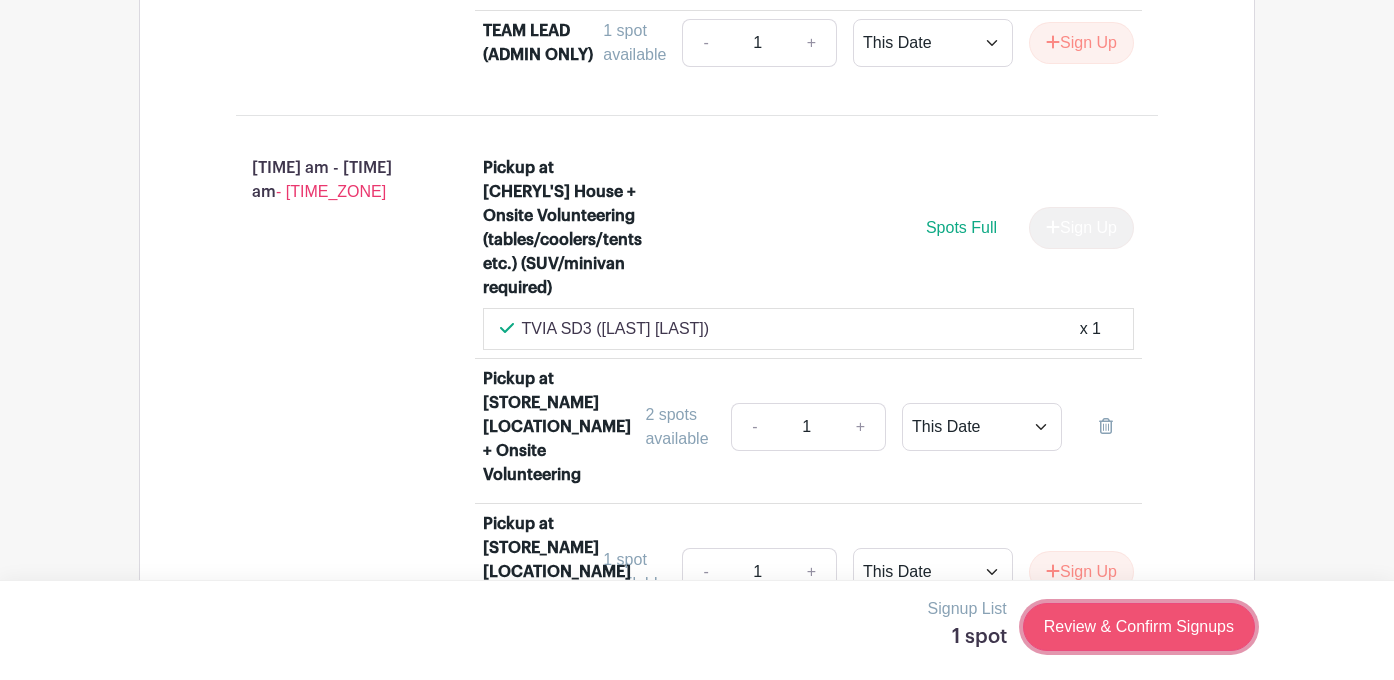 click on "Review & Confirm Signups" at bounding box center [1139, 627] 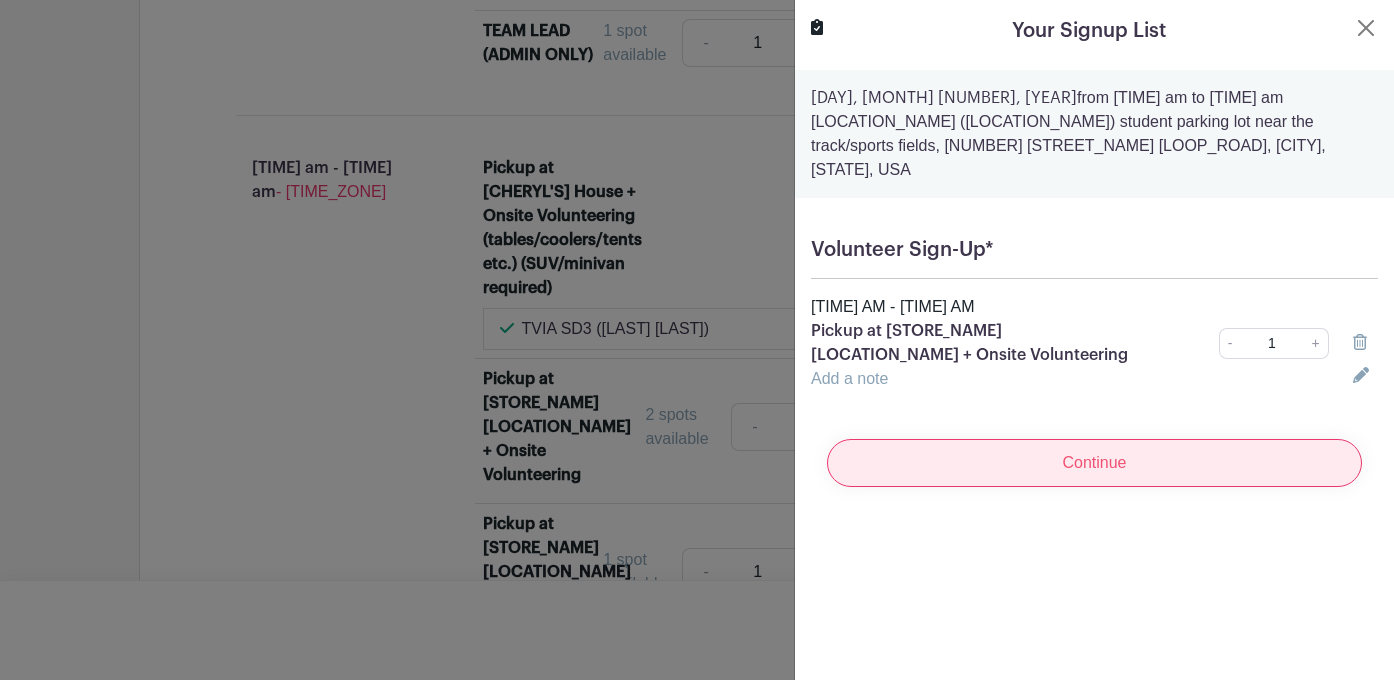 click on "Continue" at bounding box center [1094, 463] 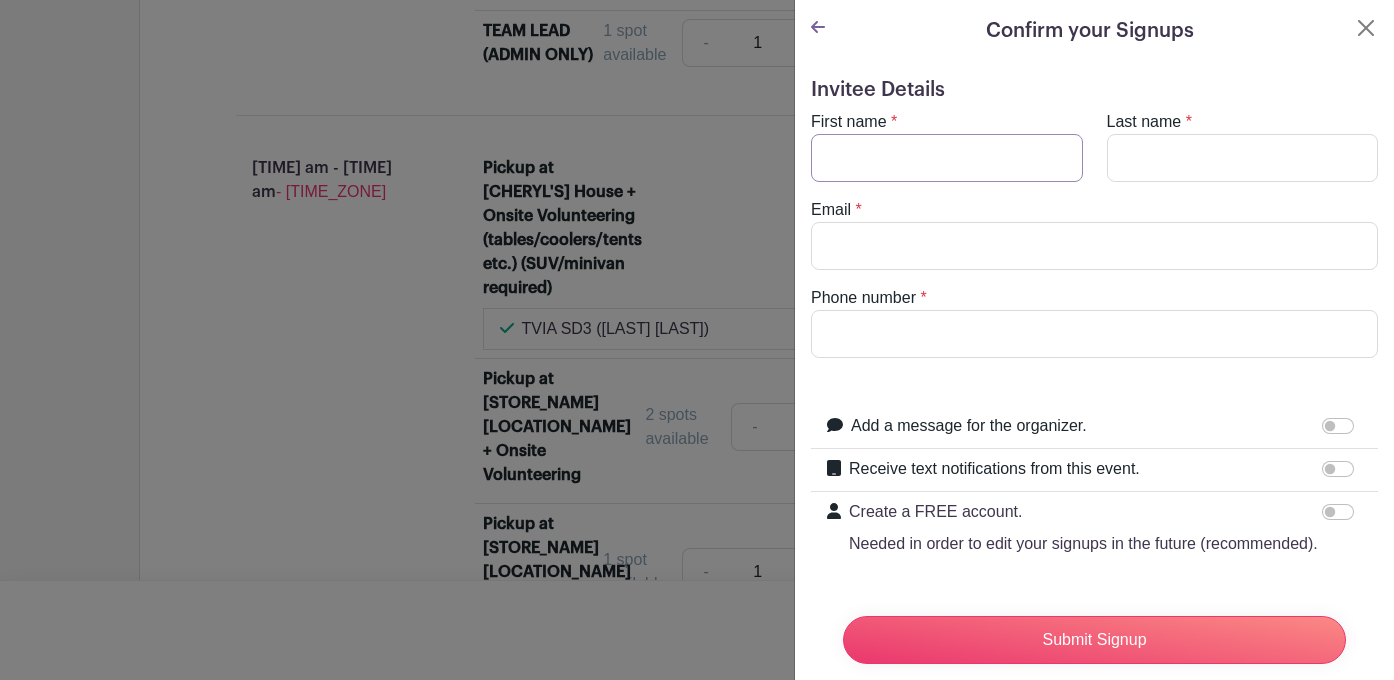 click on "First name" at bounding box center (947, 158) 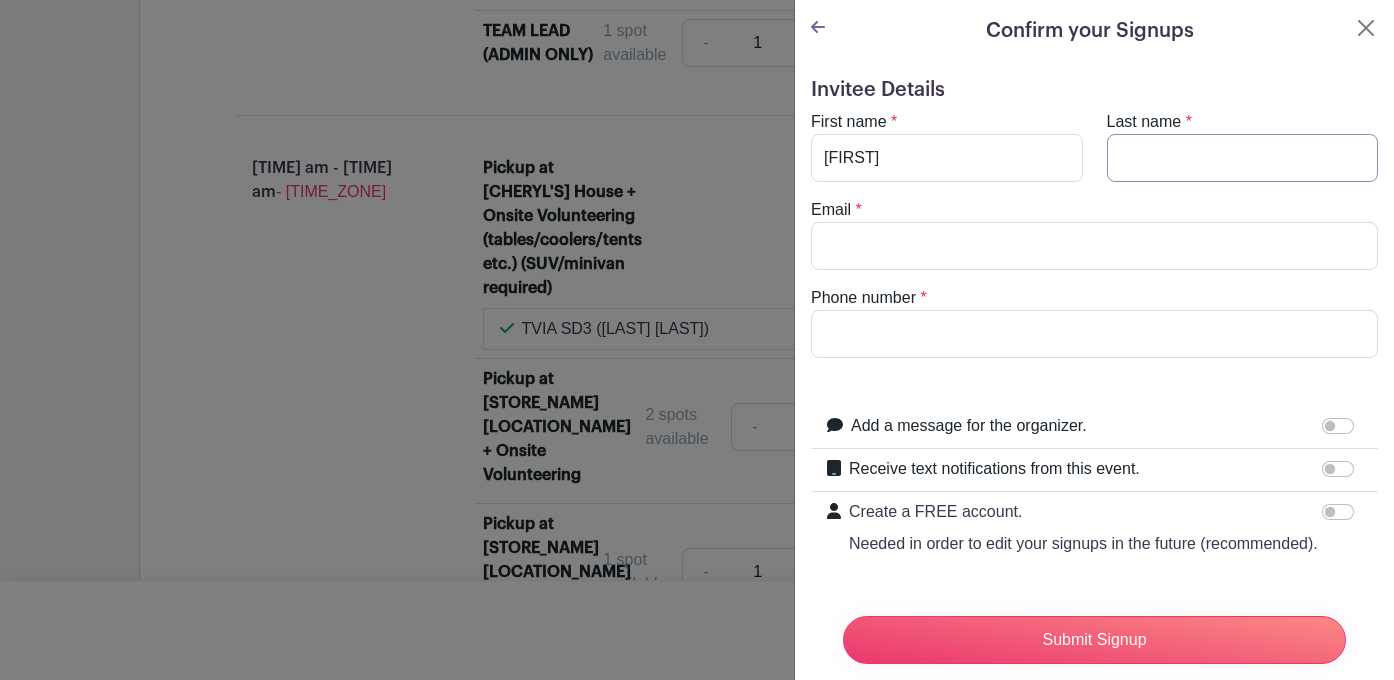 type on "Ludwig" 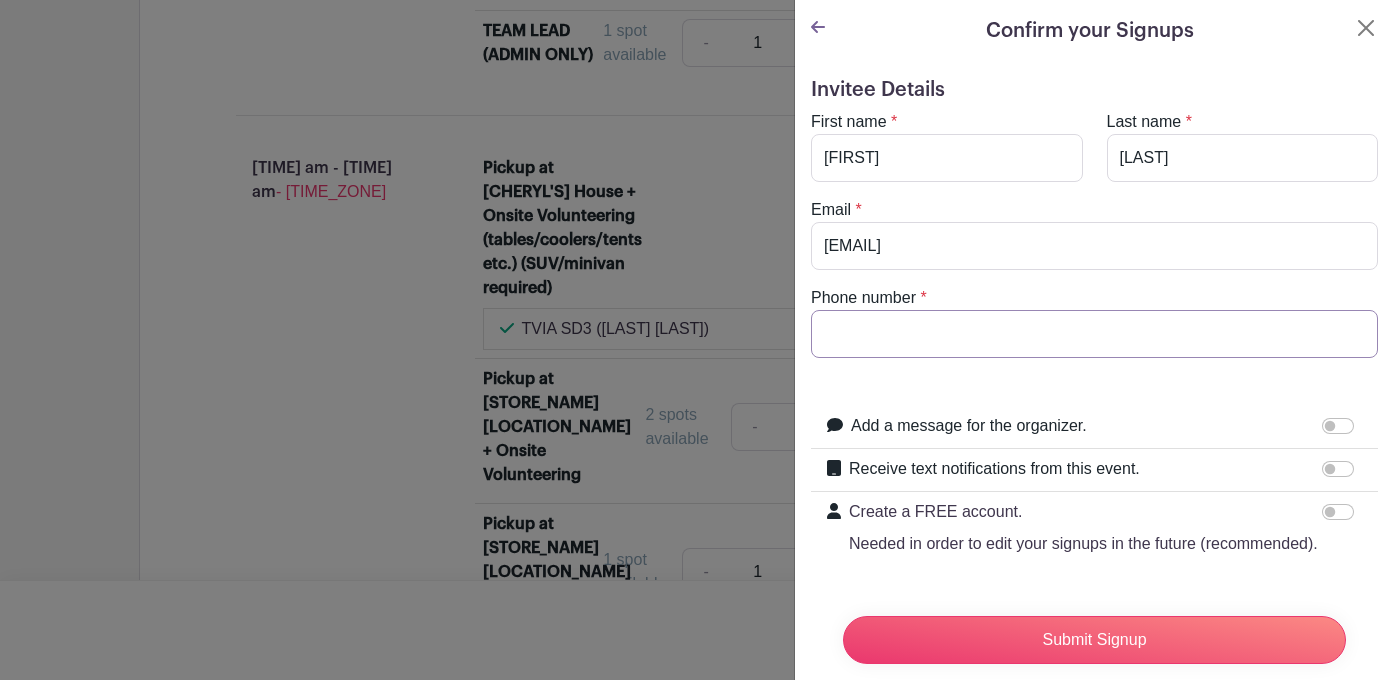 type on "8582614196" 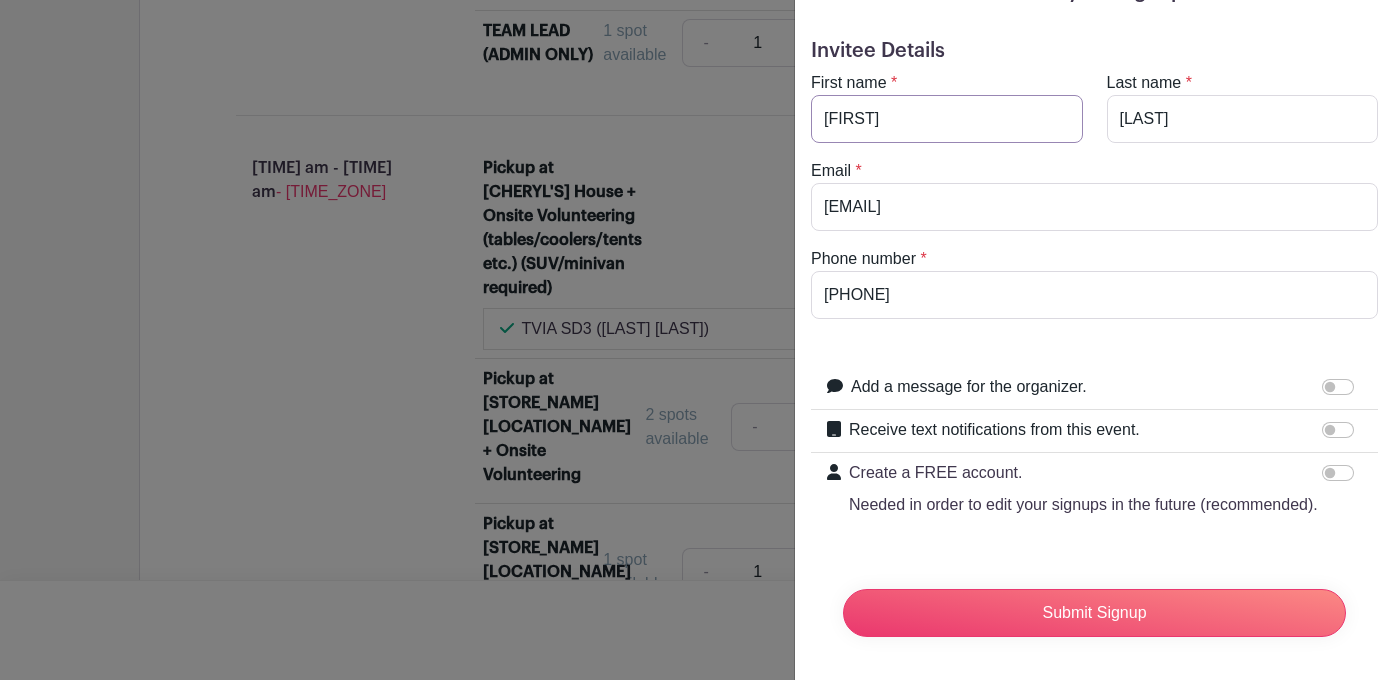 scroll, scrollTop: 44, scrollLeft: 0, axis: vertical 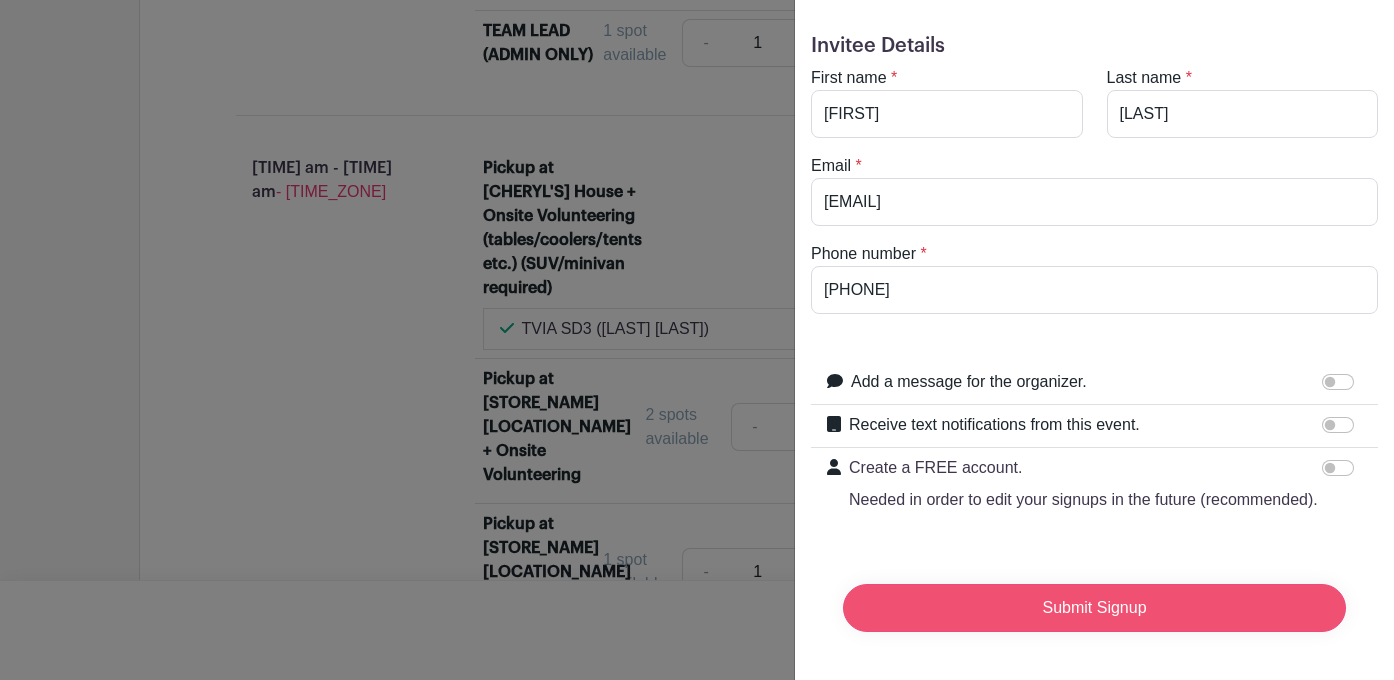 click on "Submit Signup" at bounding box center [1094, 608] 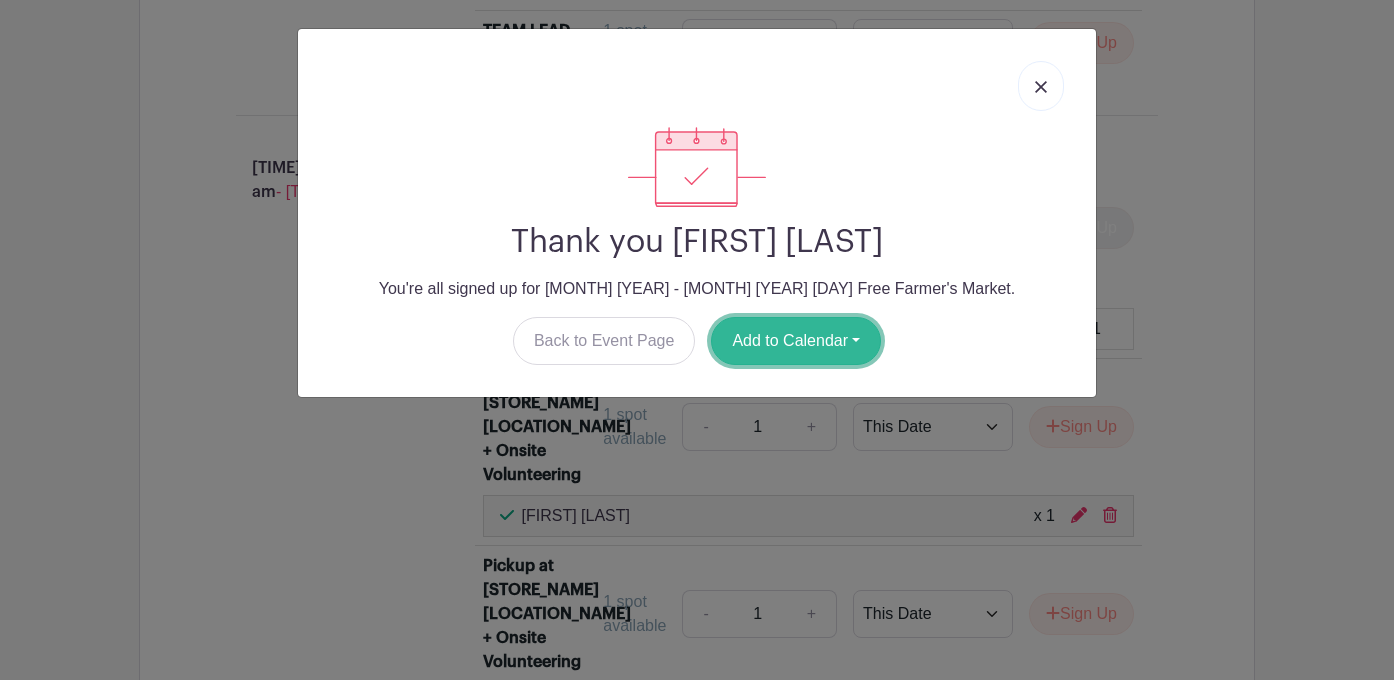 click on "Add to Calendar" at bounding box center [796, 341] 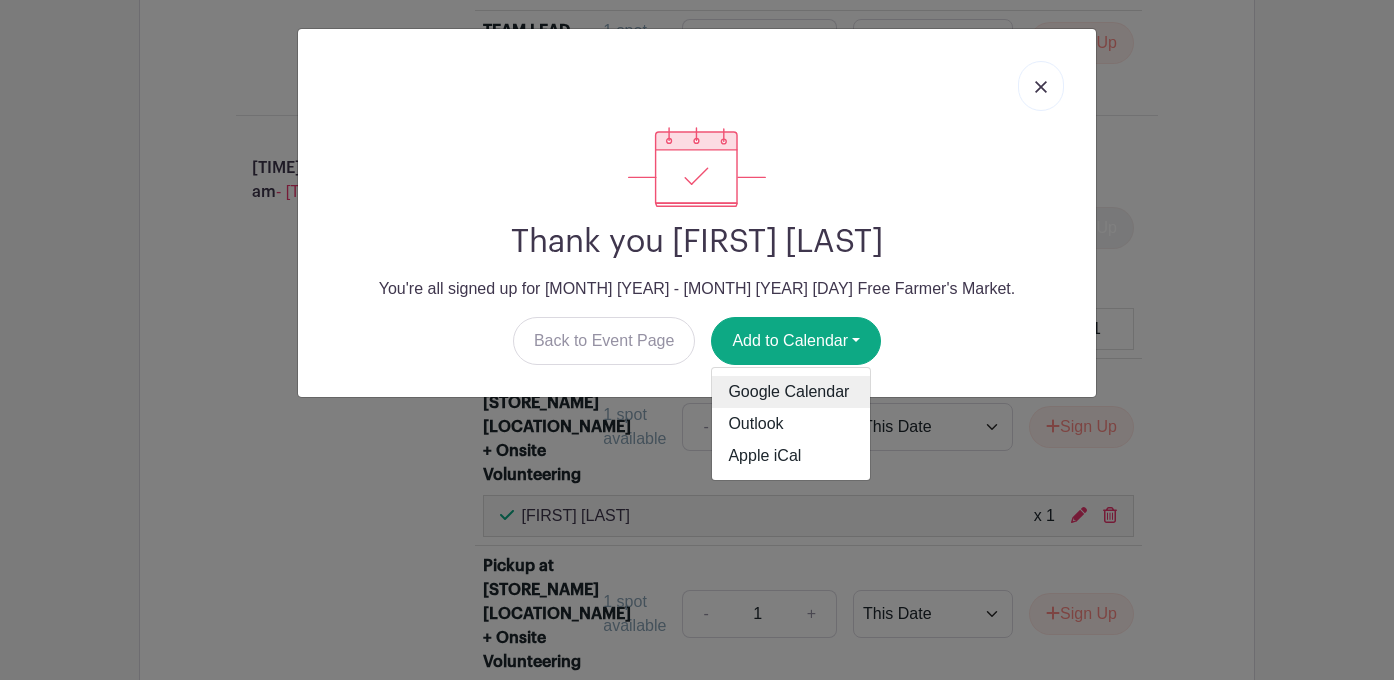 click on "Google Calendar" at bounding box center [791, 392] 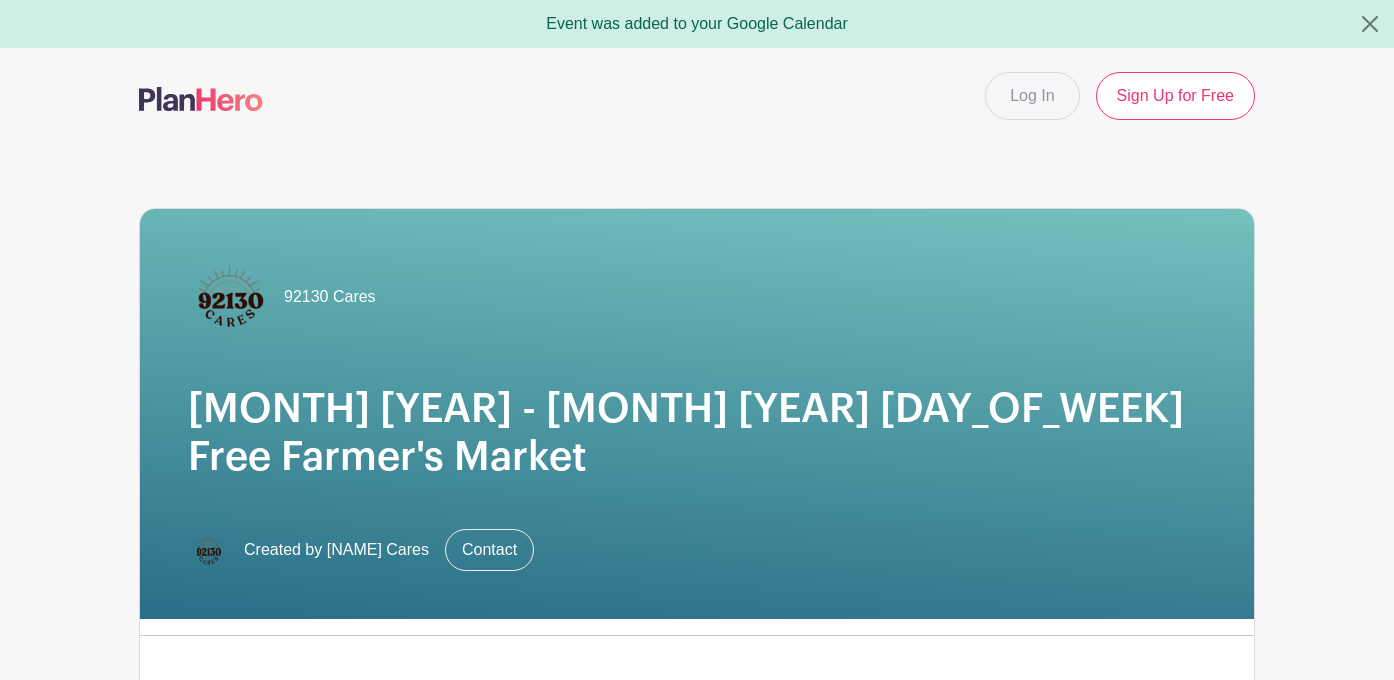 scroll, scrollTop: 0, scrollLeft: 0, axis: both 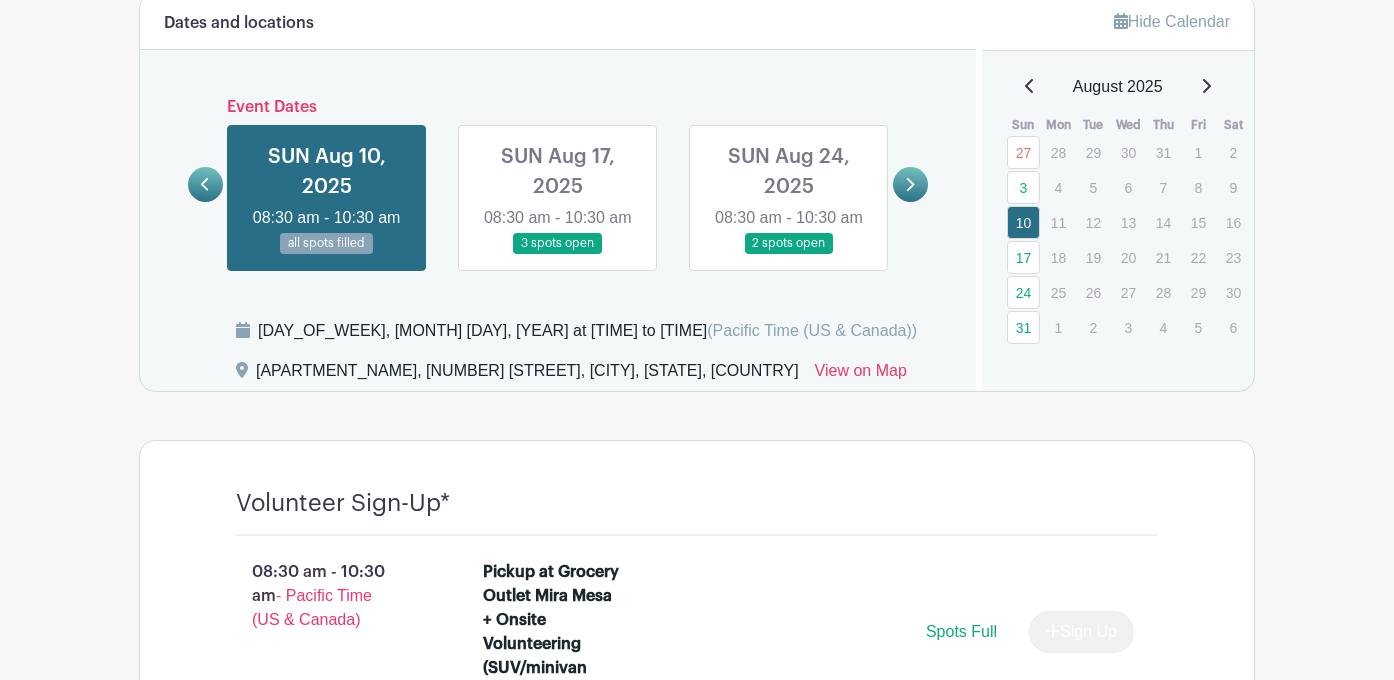 click 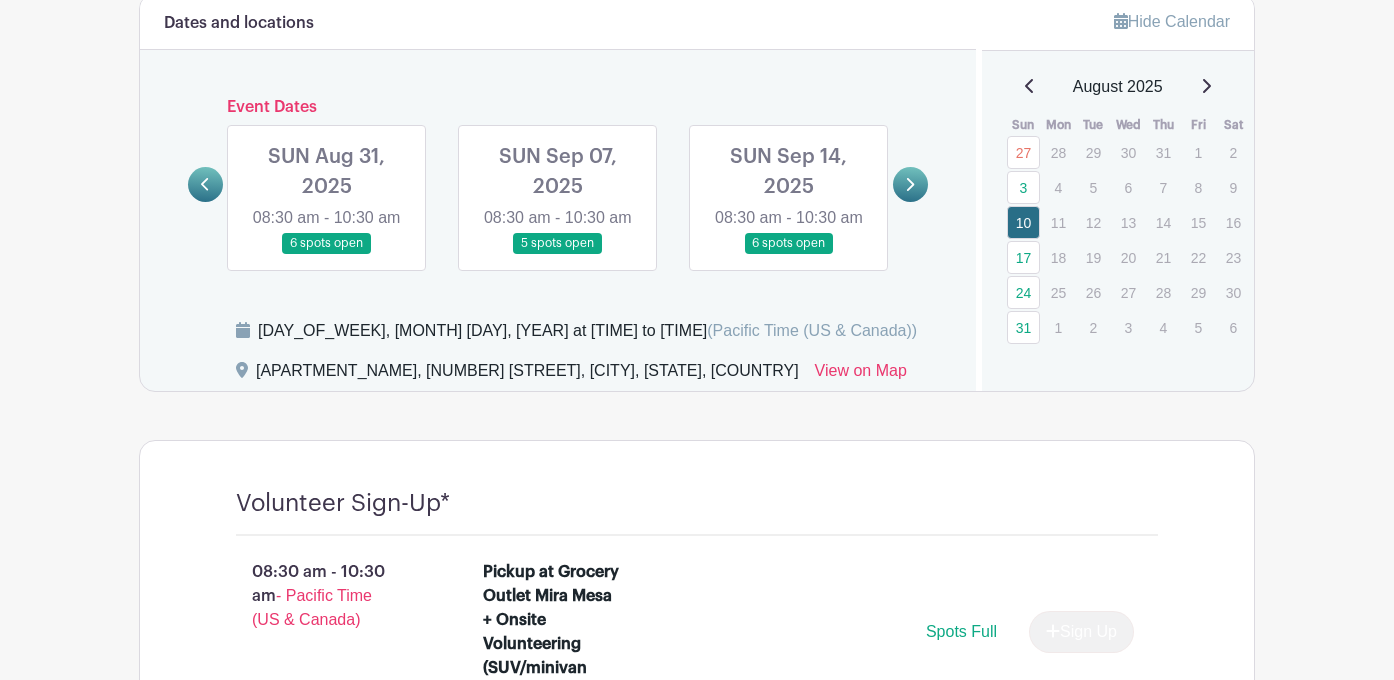 click at bounding box center (558, 254) 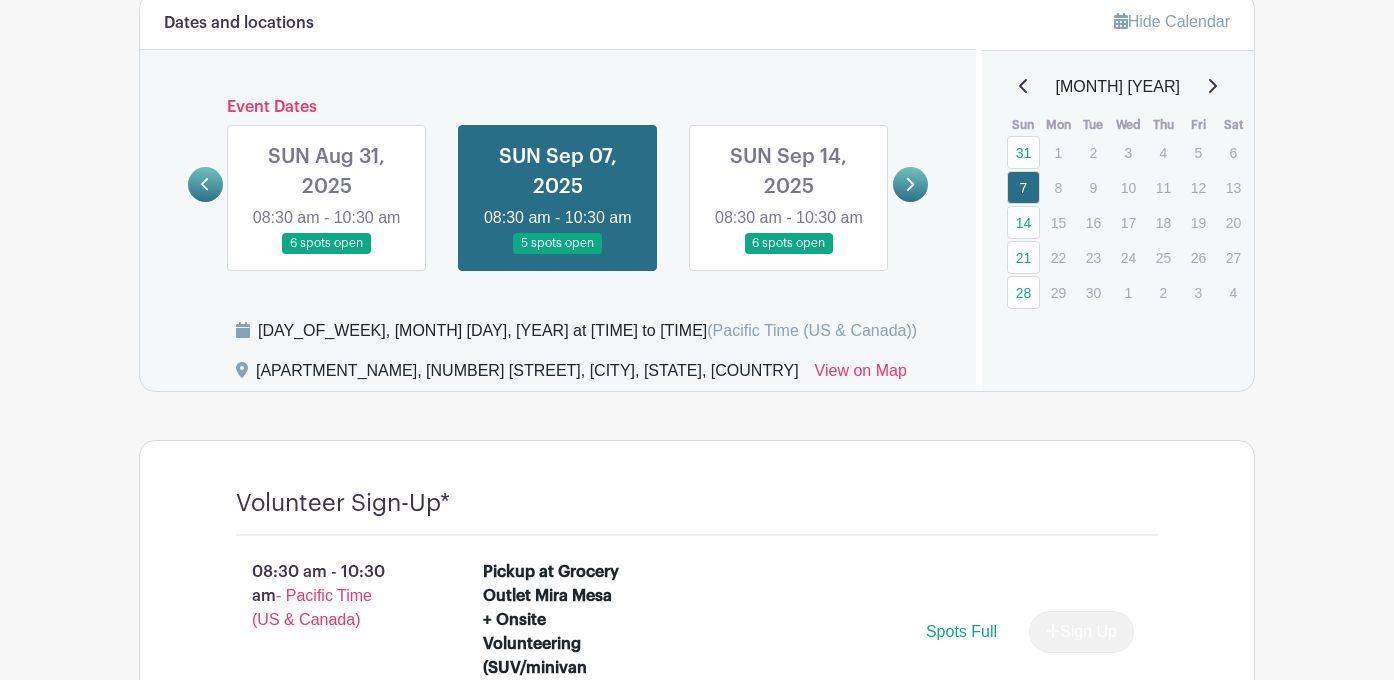 click at bounding box center [327, 254] 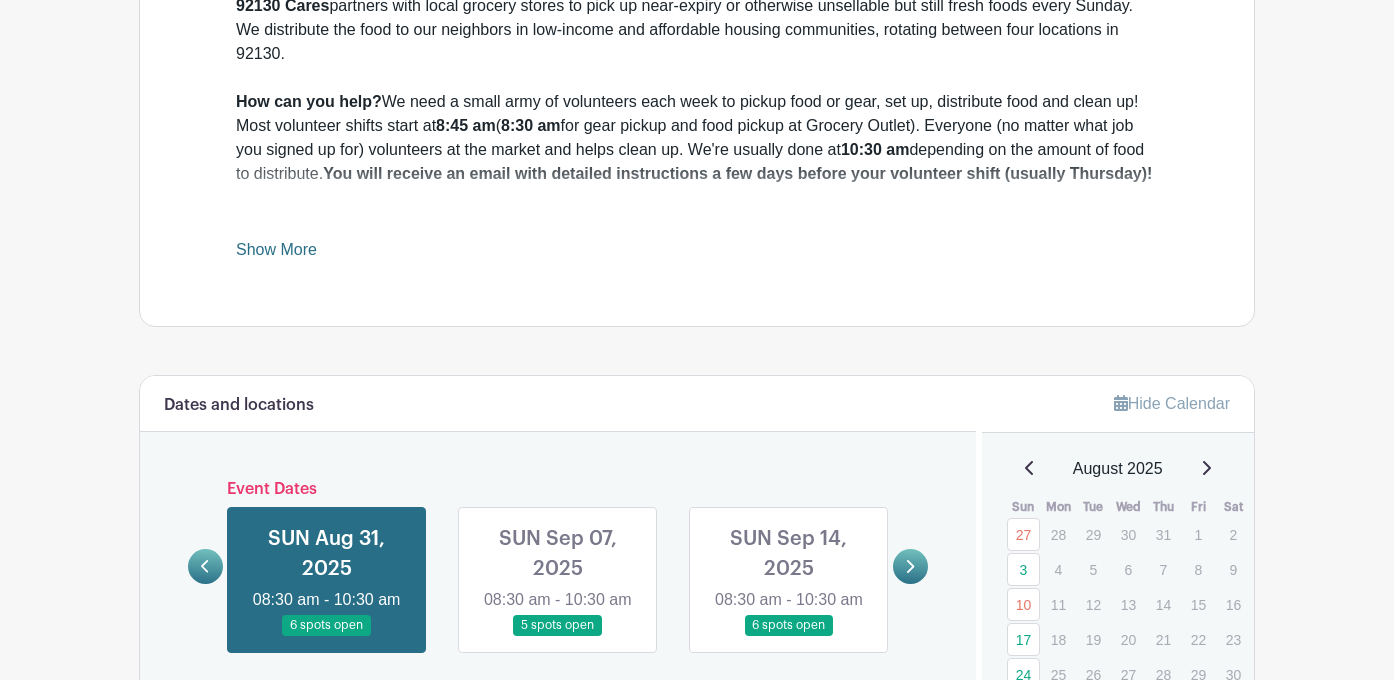 scroll, scrollTop: 882, scrollLeft: 0, axis: vertical 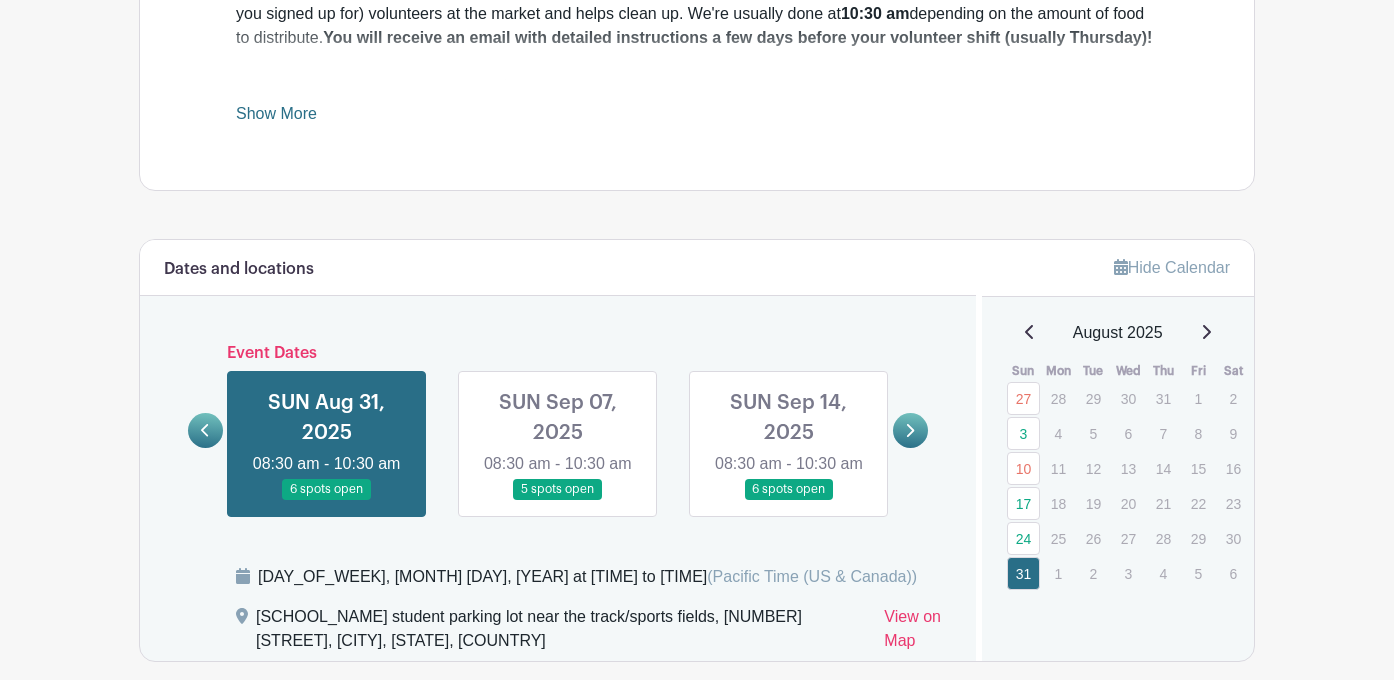 click at bounding box center (558, 500) 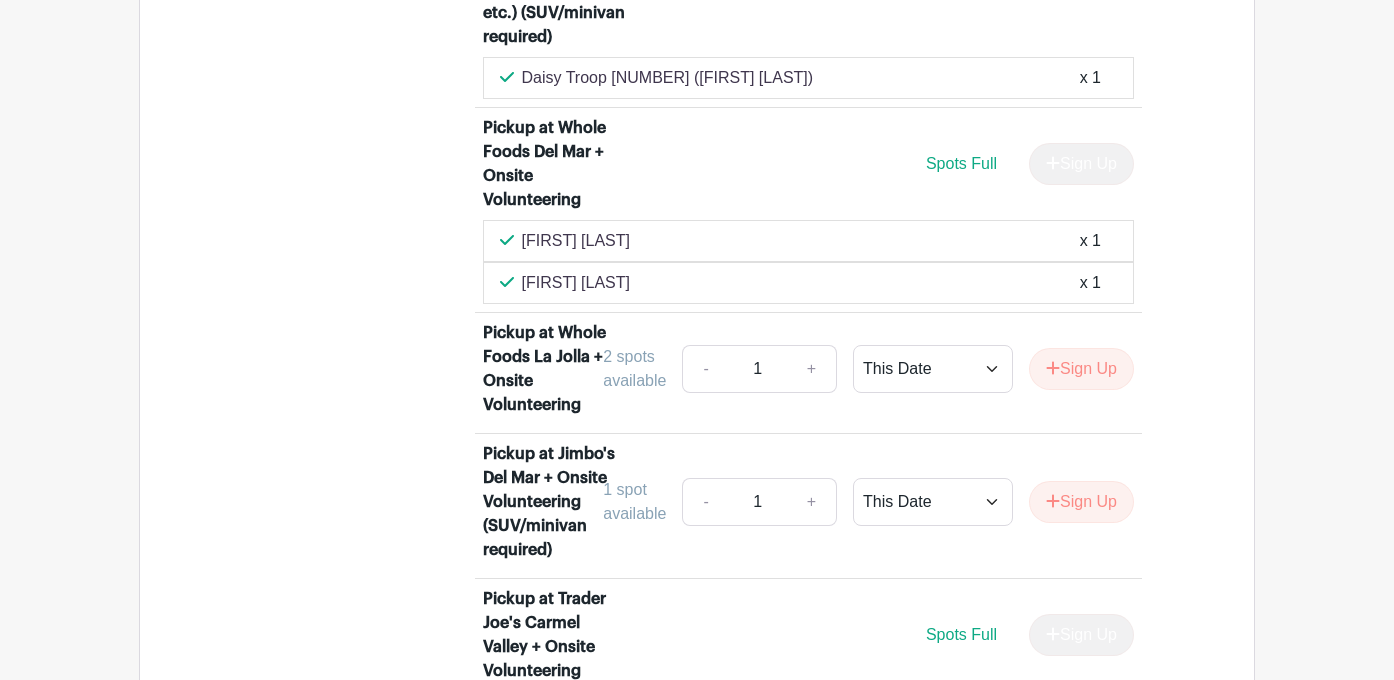 scroll, scrollTop: 2368, scrollLeft: 0, axis: vertical 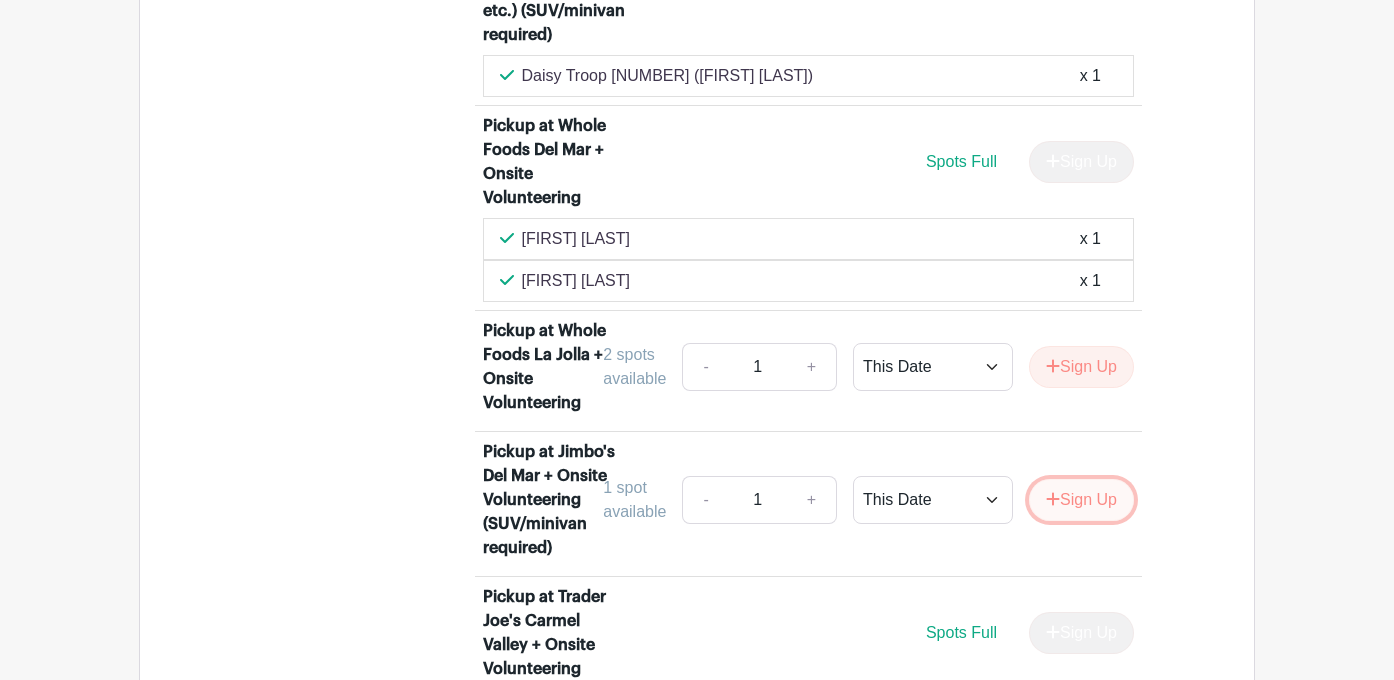 click on "Sign Up" at bounding box center (1081, 500) 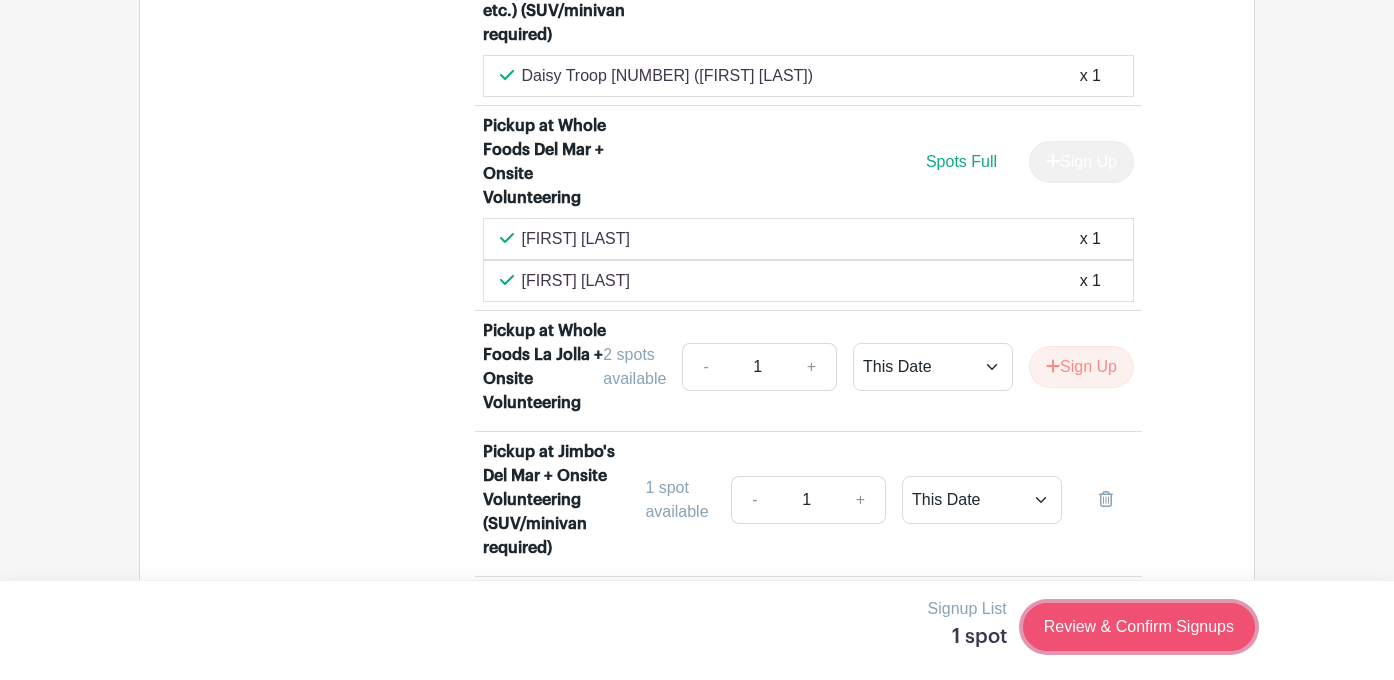click on "Review & Confirm Signups" at bounding box center [1139, 627] 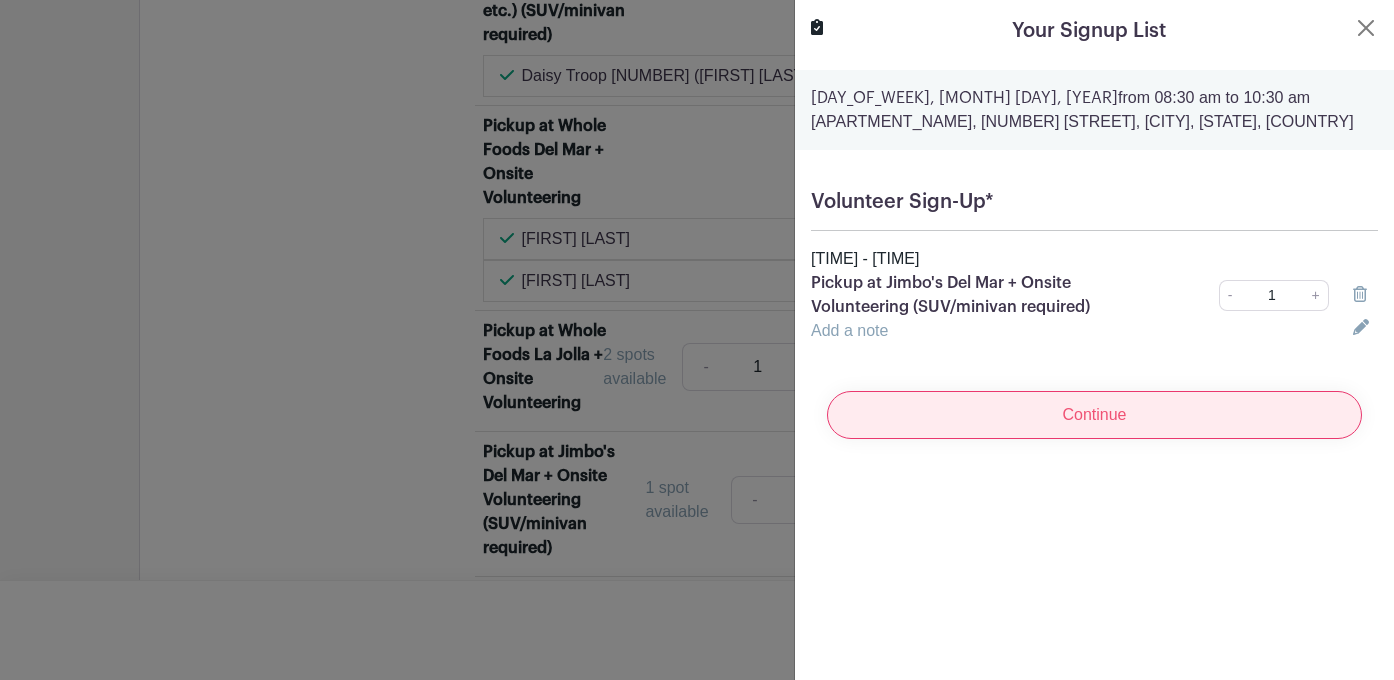 click on "Continue" at bounding box center [1094, 415] 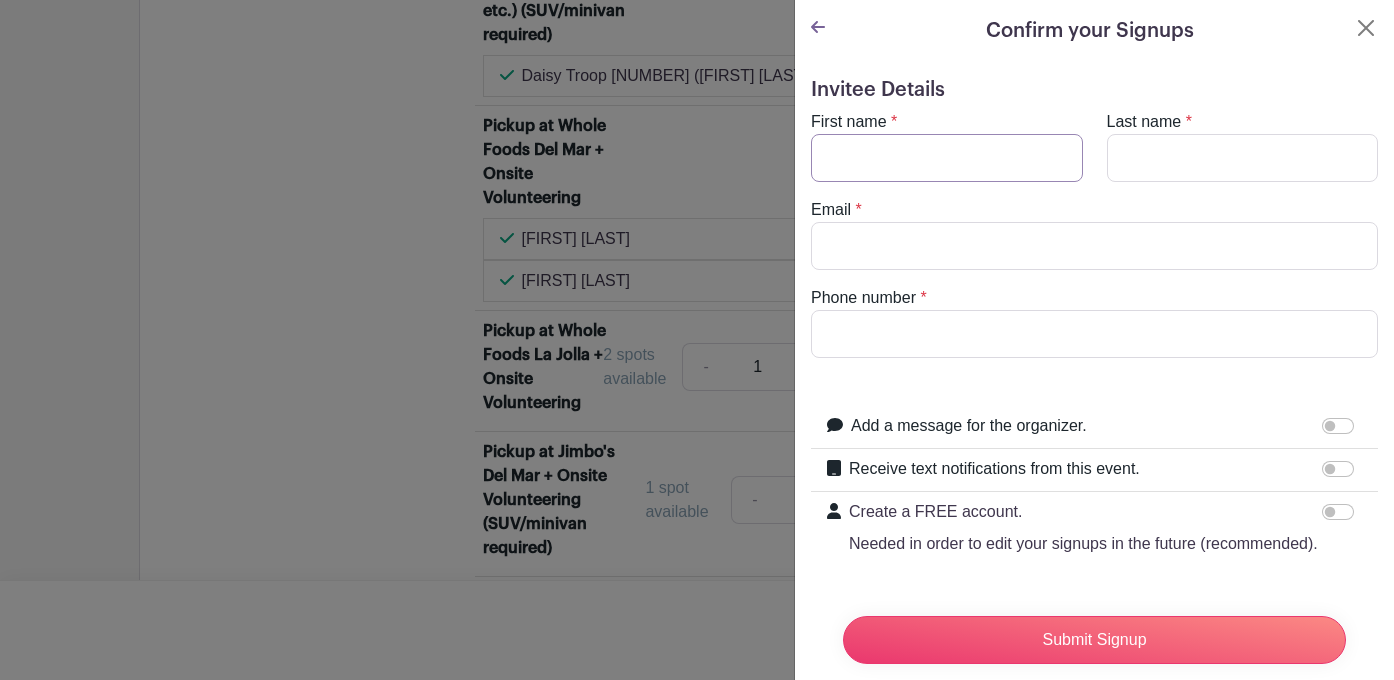 click on "First name" at bounding box center [947, 158] 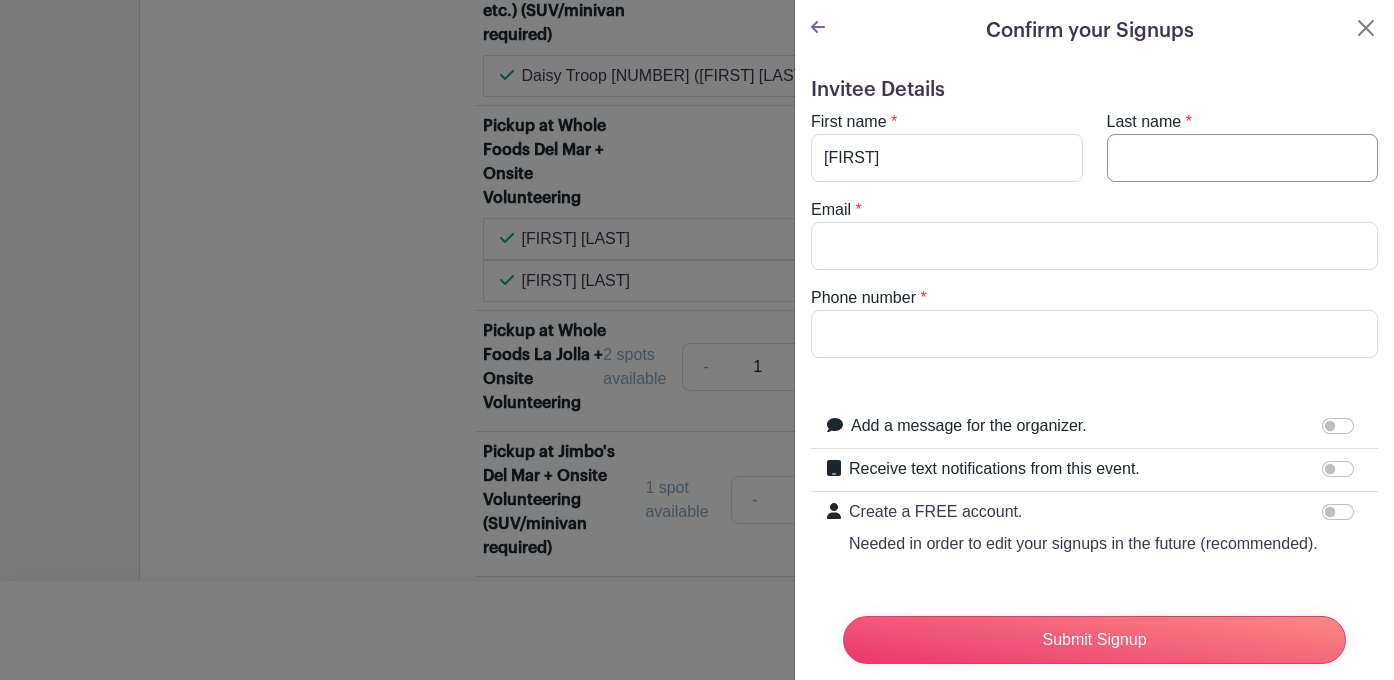 type on "Ludwig" 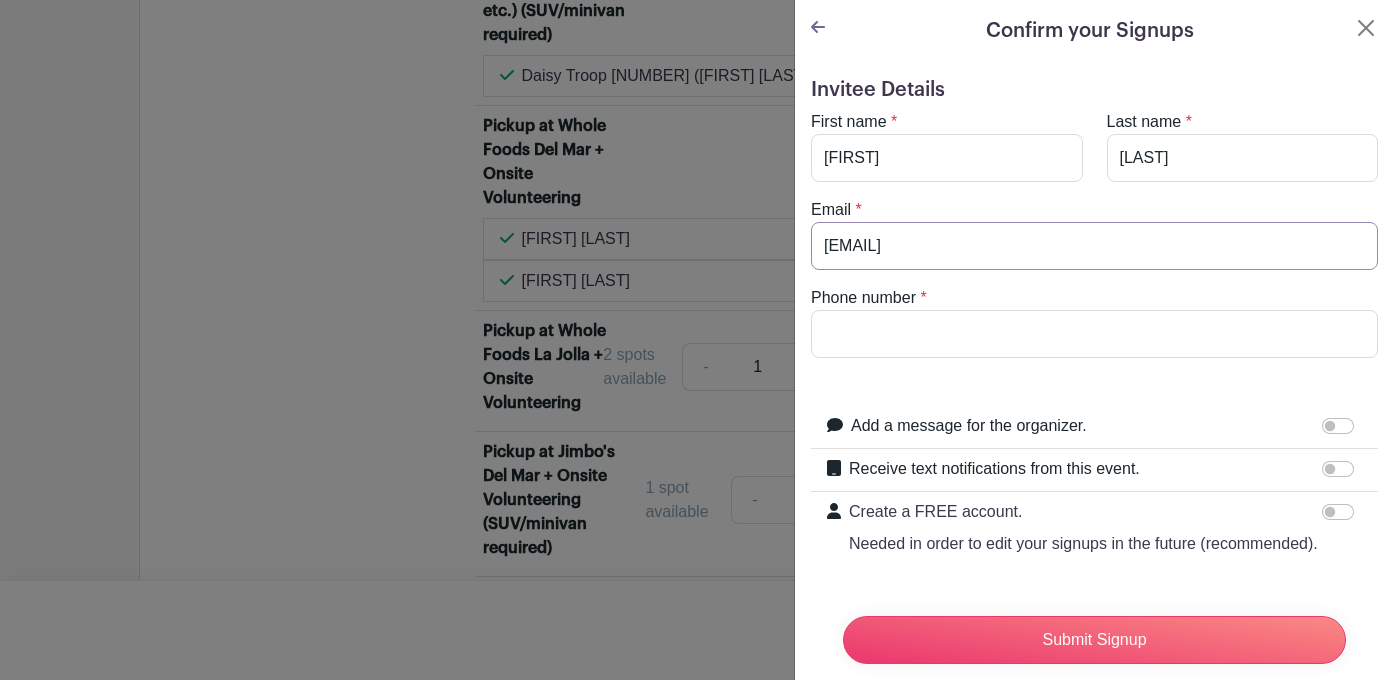 type on "8582614196" 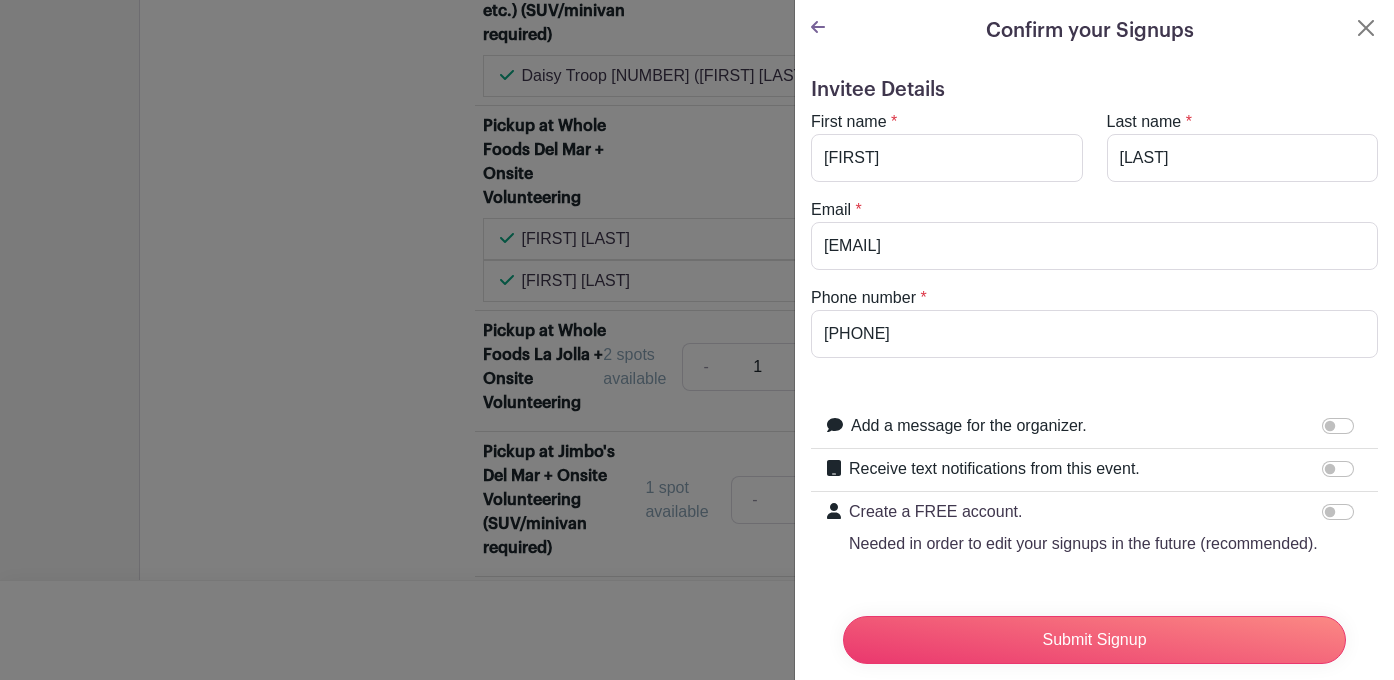 click on "Submit Signup" at bounding box center [1094, 640] 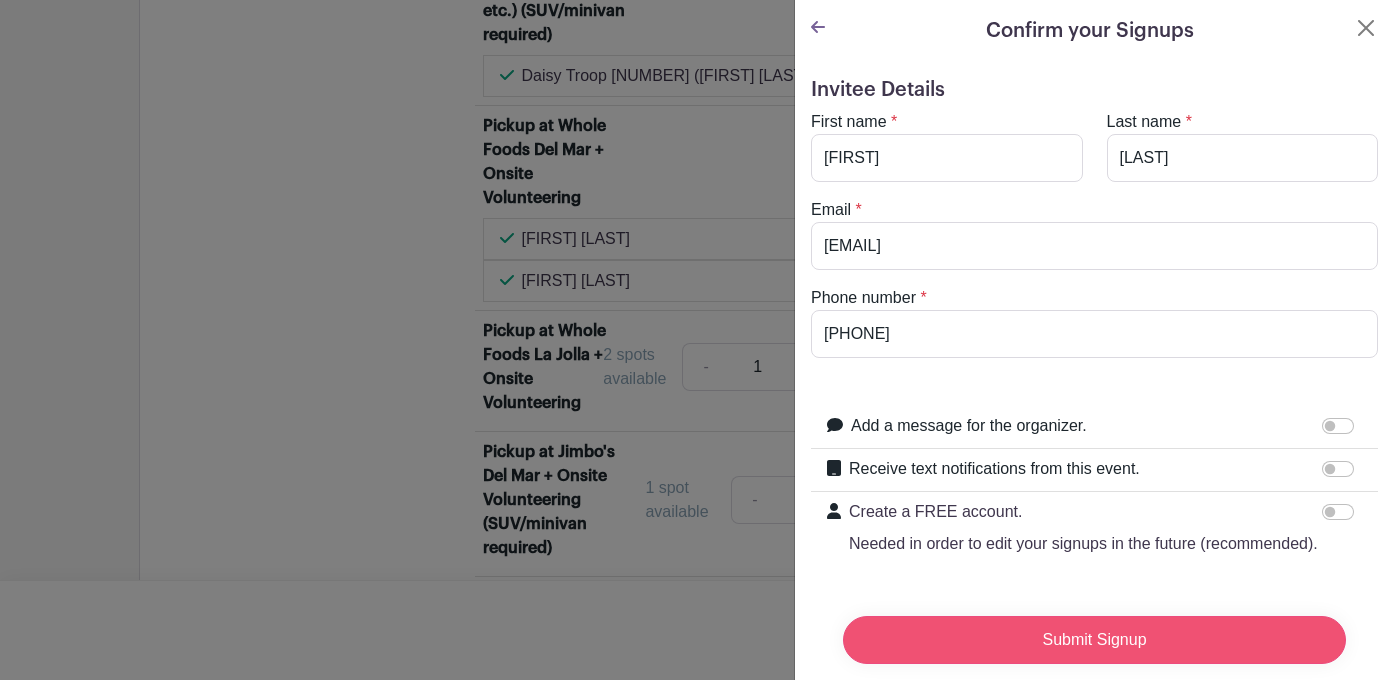 click on "Submit Signup" at bounding box center [1094, 640] 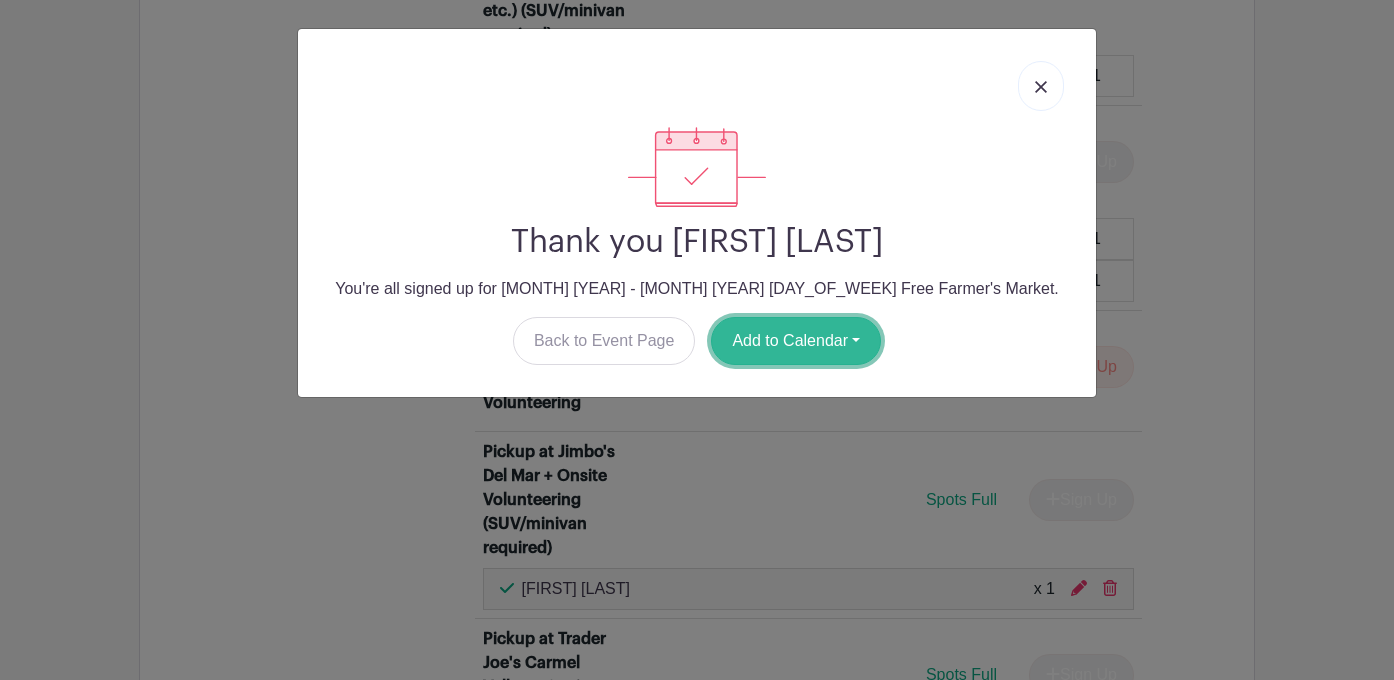 click on "Add to Calendar" at bounding box center [796, 341] 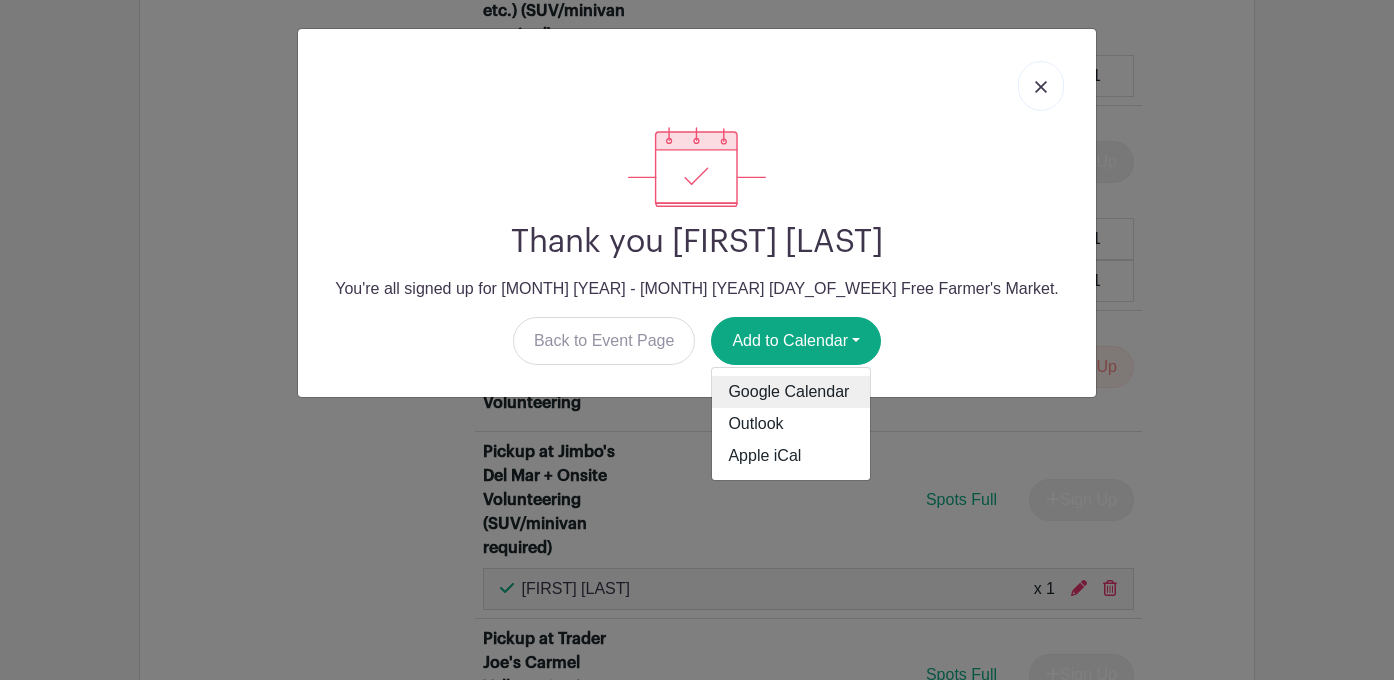 click on "Google Calendar" at bounding box center (791, 392) 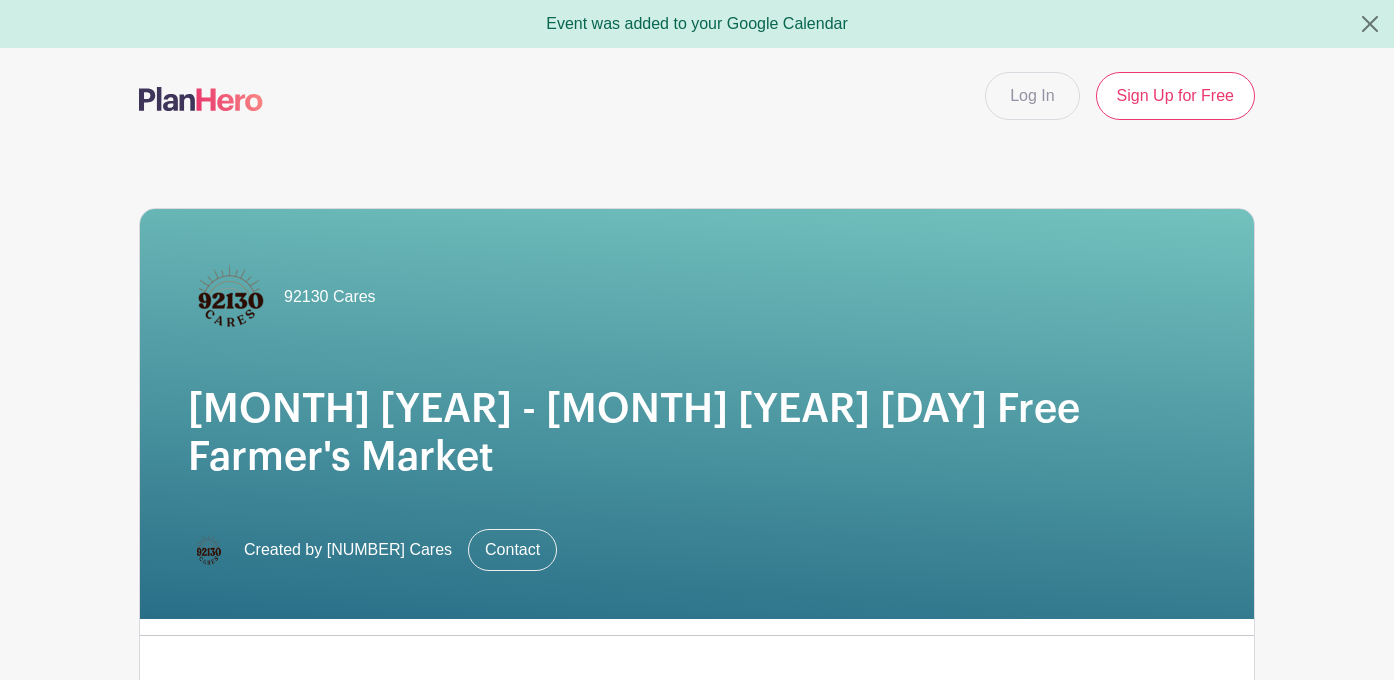 scroll, scrollTop: 0, scrollLeft: 0, axis: both 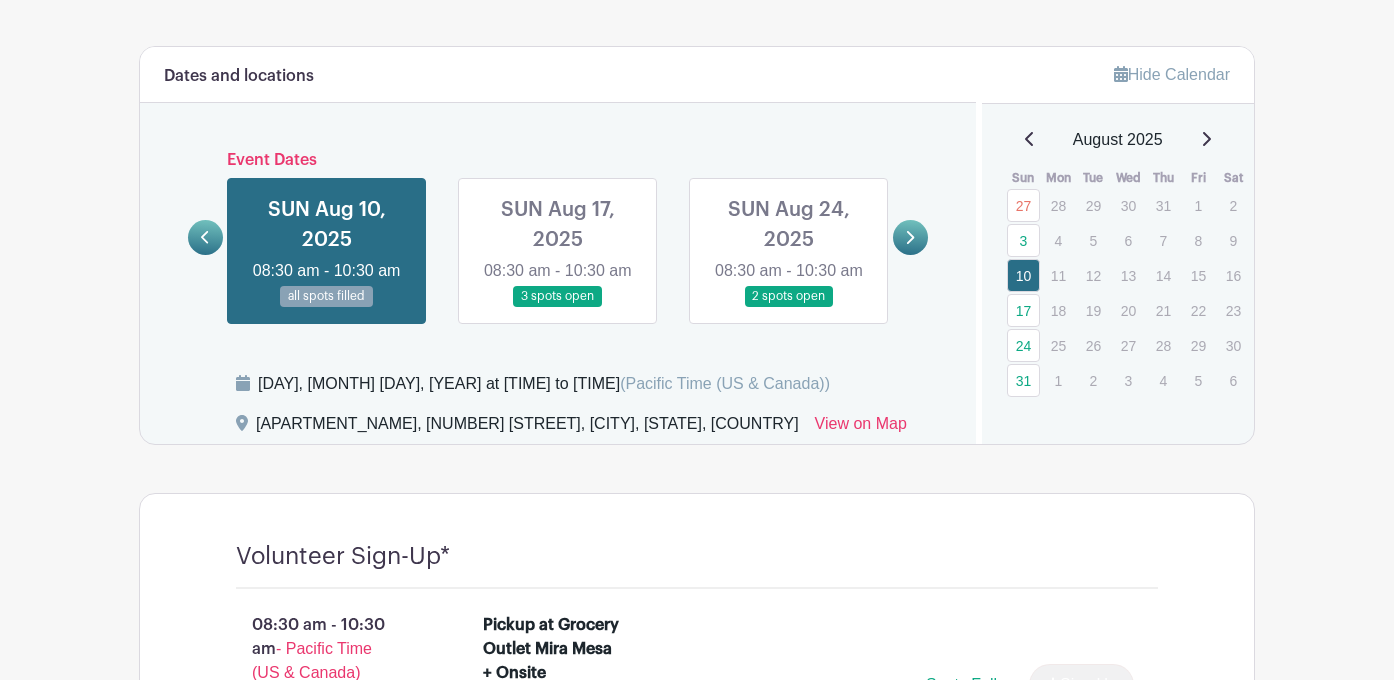 click at bounding box center [910, 237] 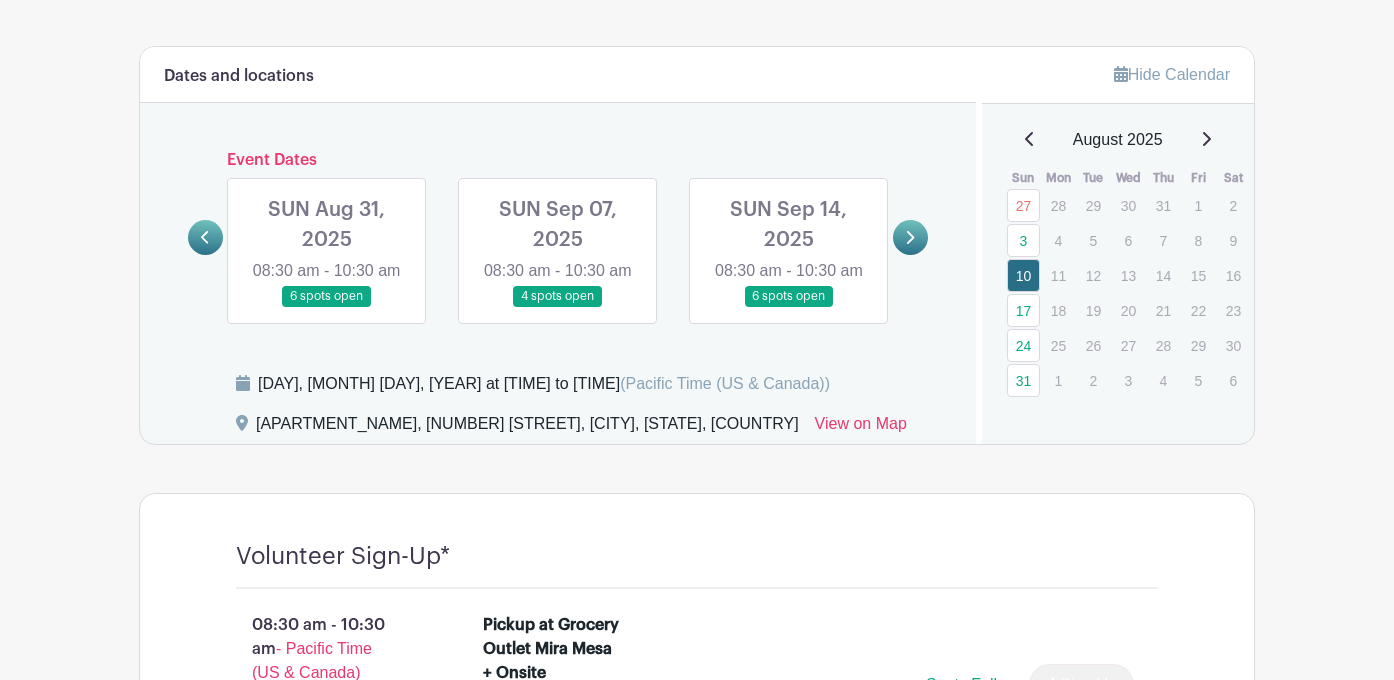 click at bounding box center (910, 237) 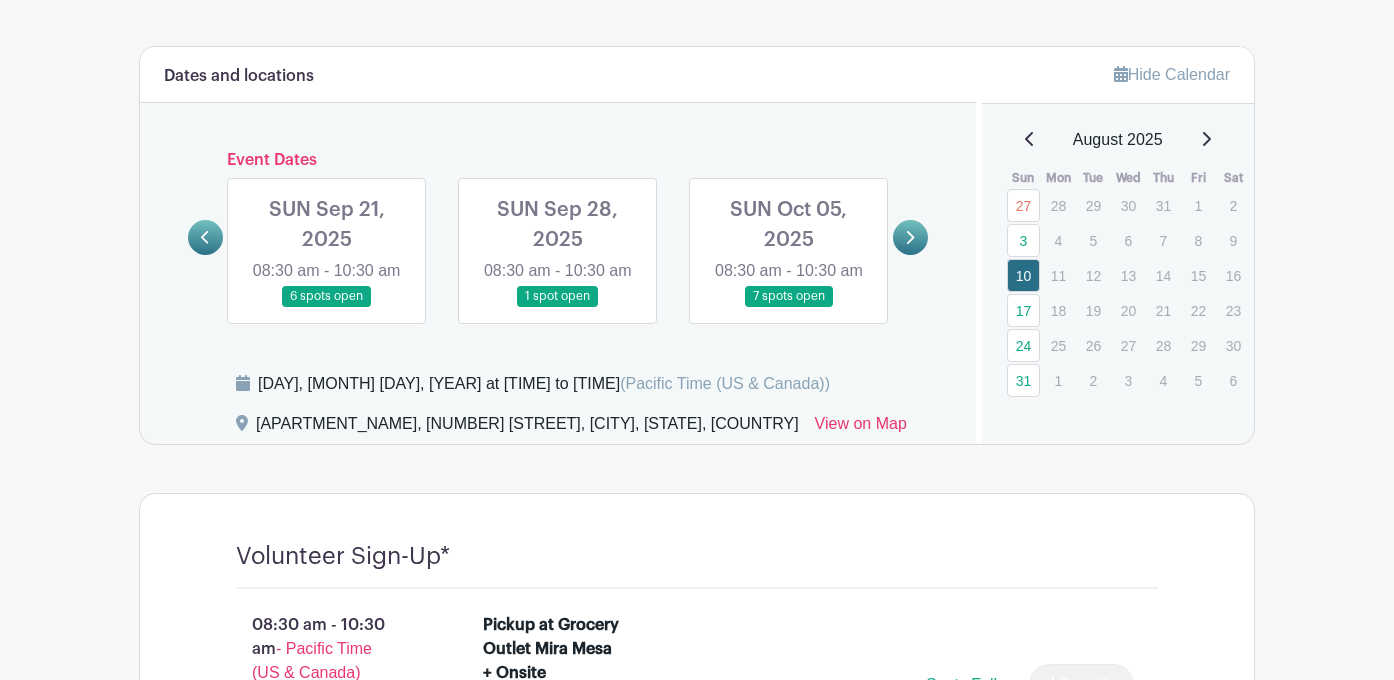 click at bounding box center [327, 307] 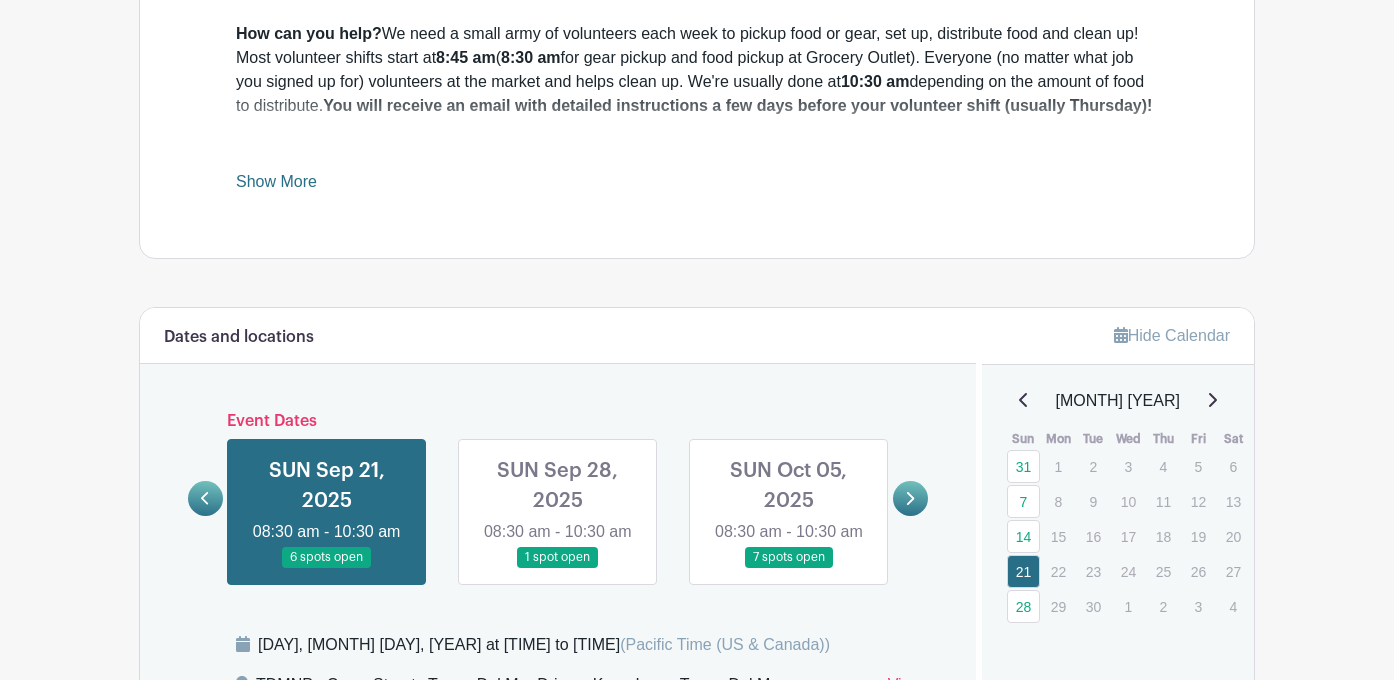 scroll, scrollTop: 948, scrollLeft: 0, axis: vertical 